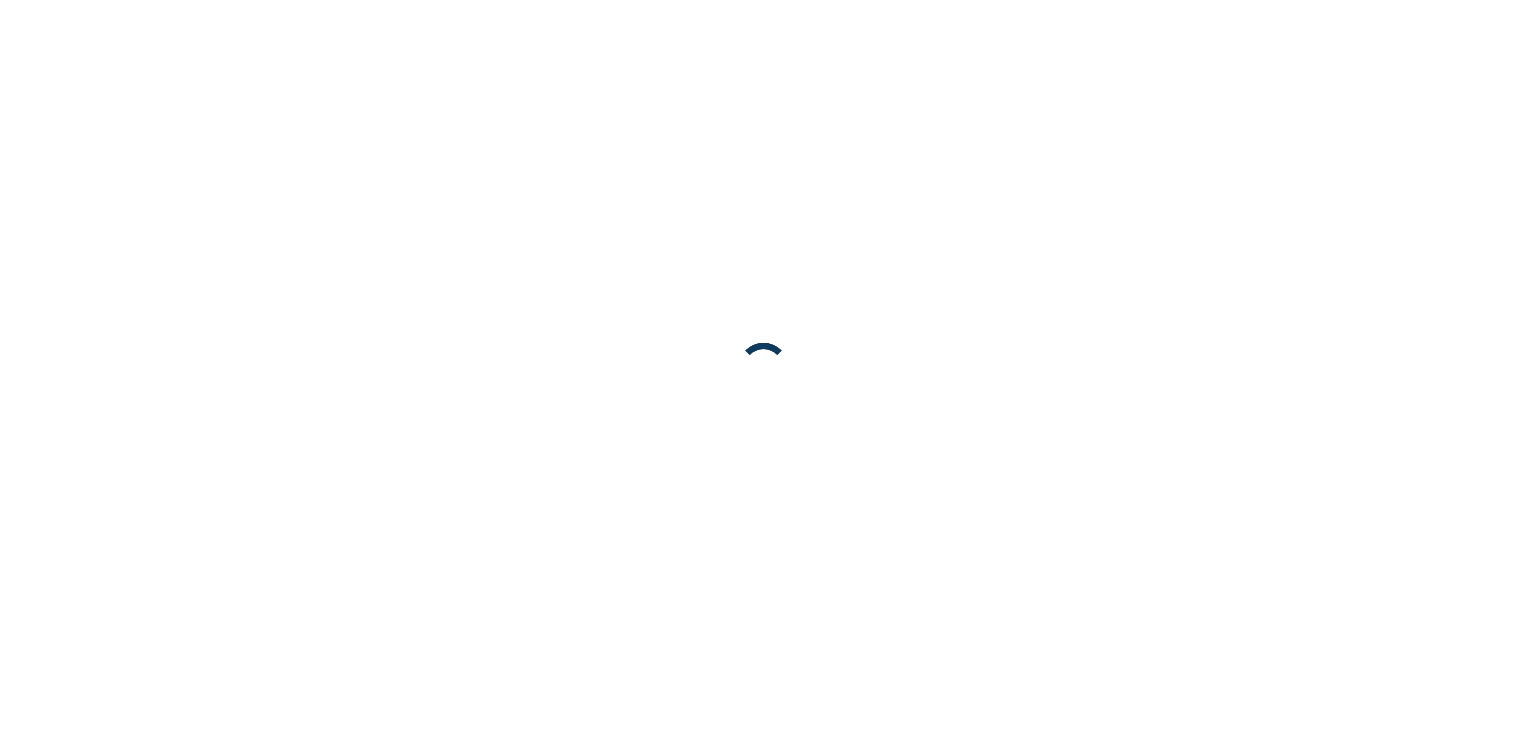 scroll, scrollTop: 0, scrollLeft: 0, axis: both 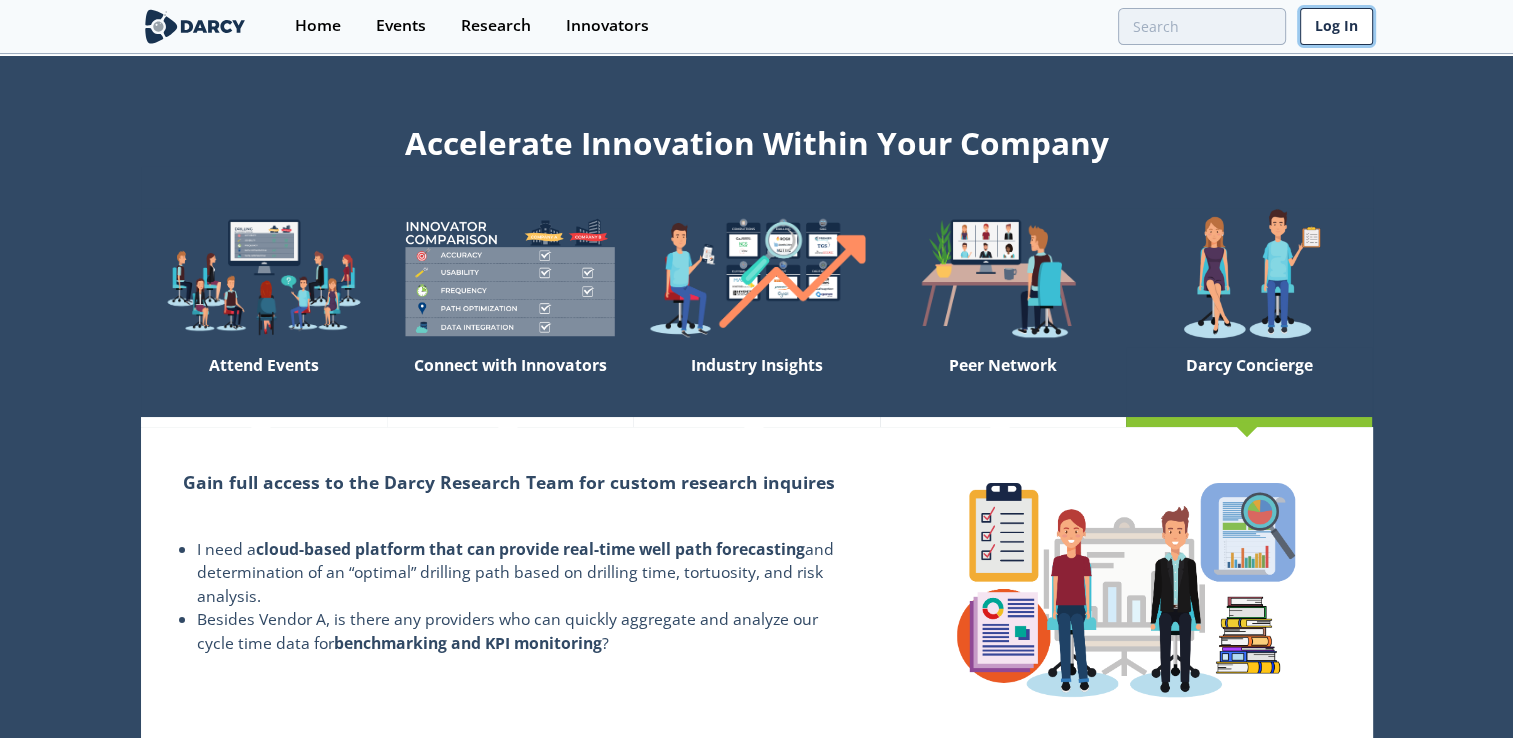 click on "Log In" at bounding box center [1336, 26] 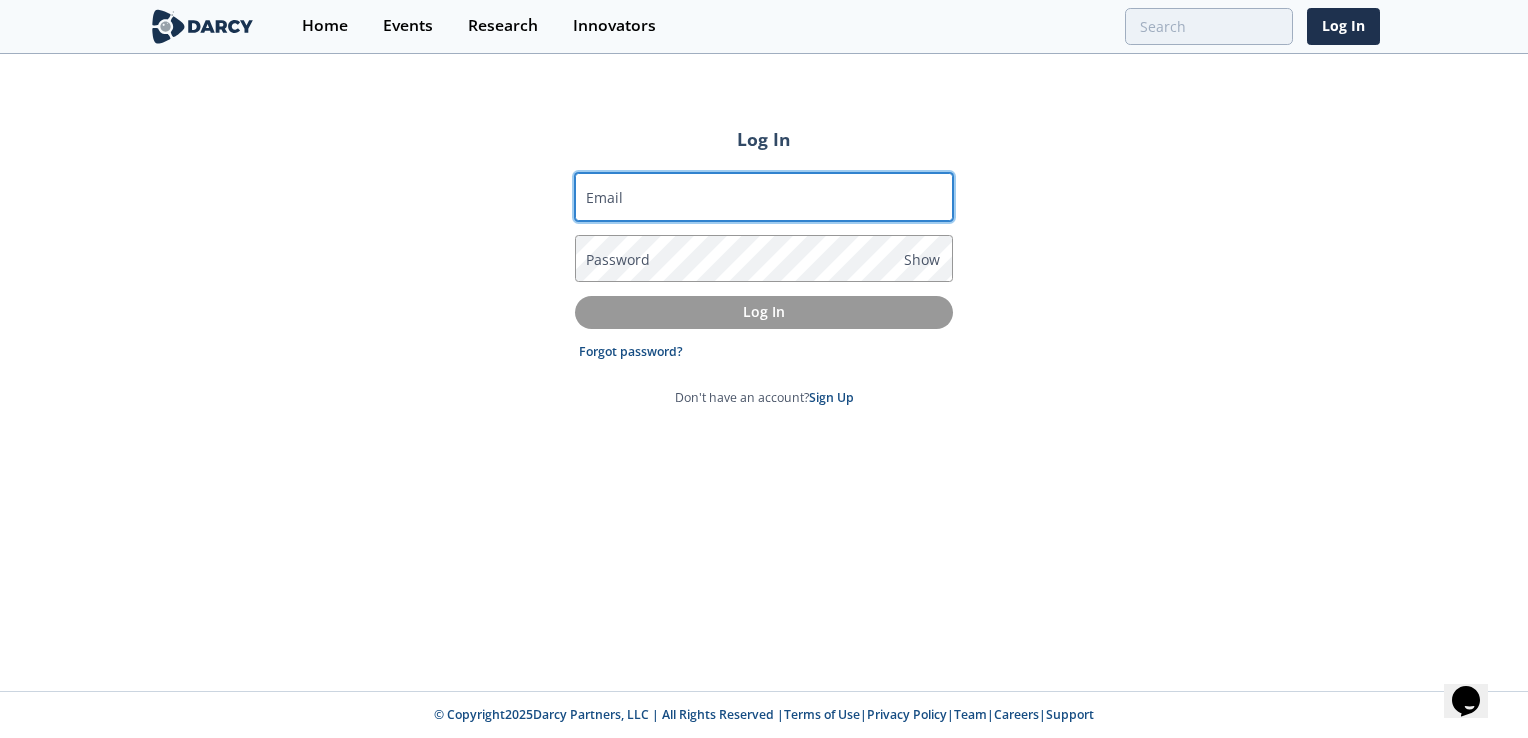 scroll, scrollTop: 0, scrollLeft: 0, axis: both 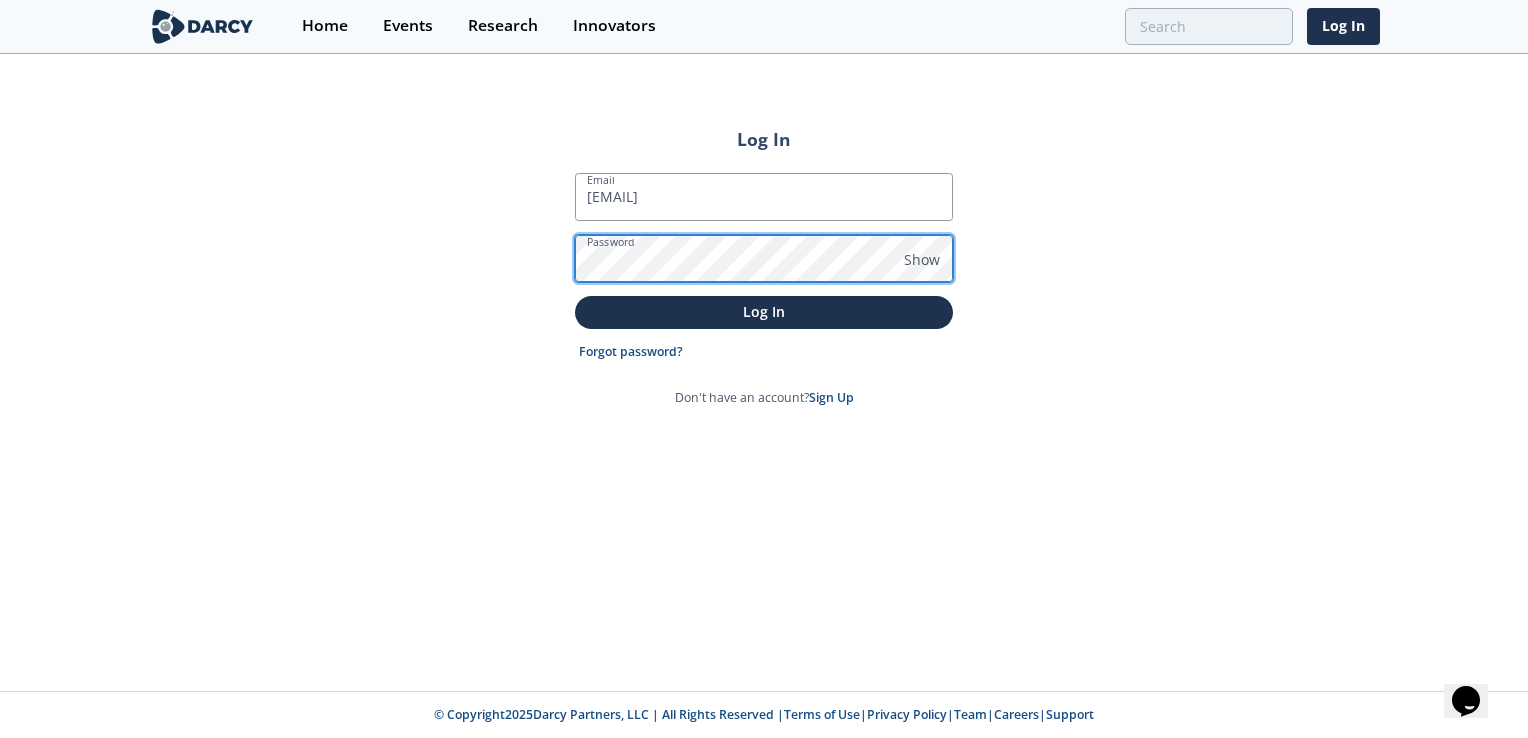 click on "Log In" at bounding box center (764, 312) 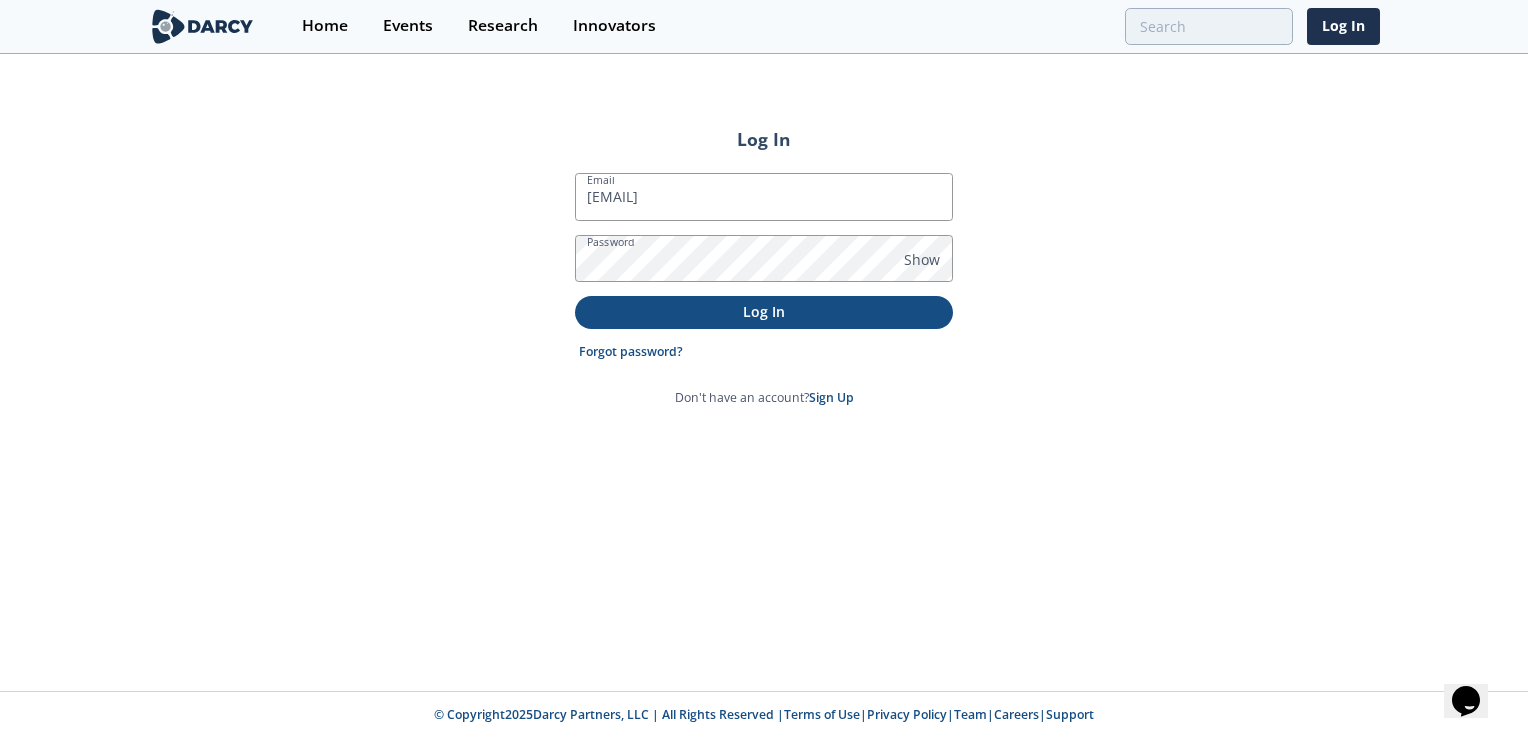 click on "Log In" at bounding box center (764, 311) 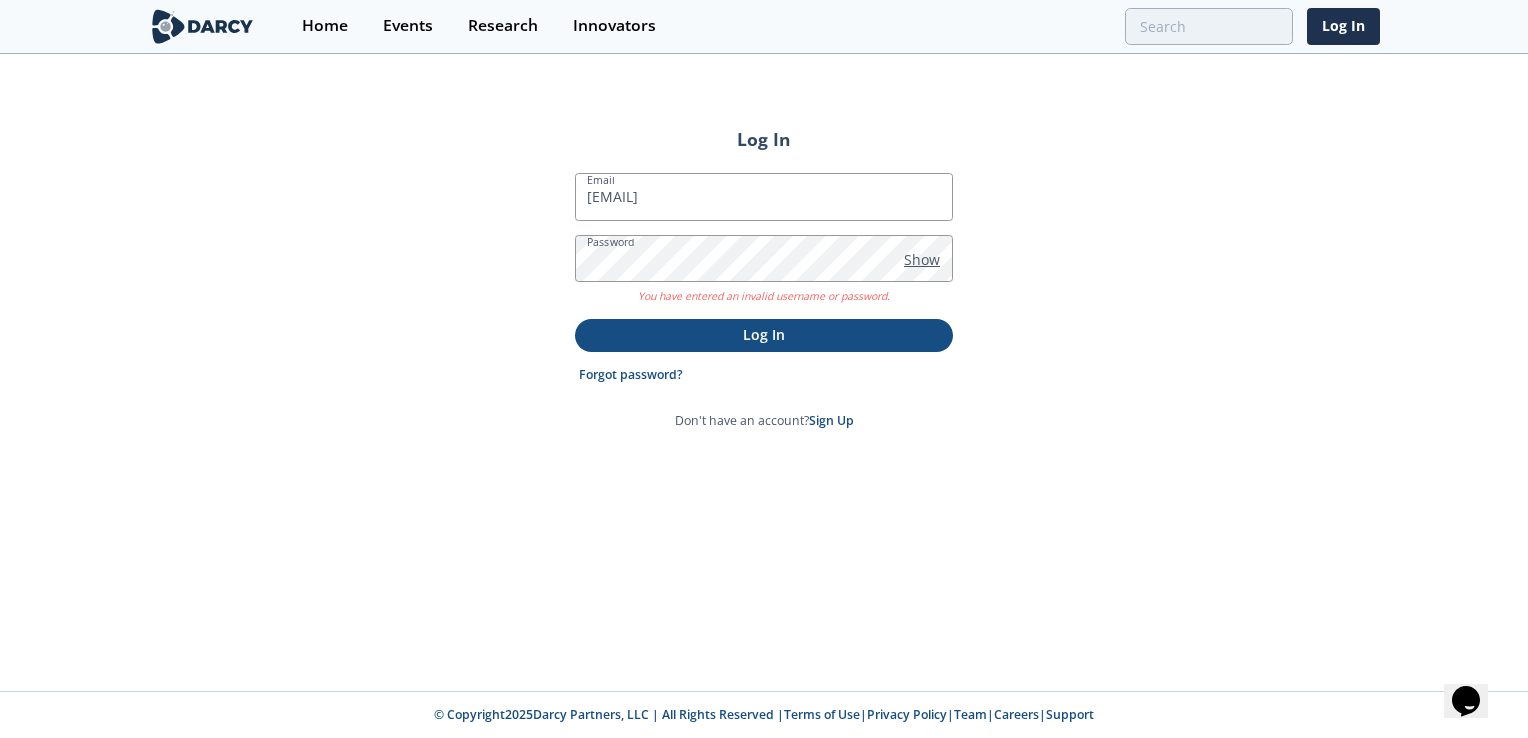 click on "Show" at bounding box center (922, 259) 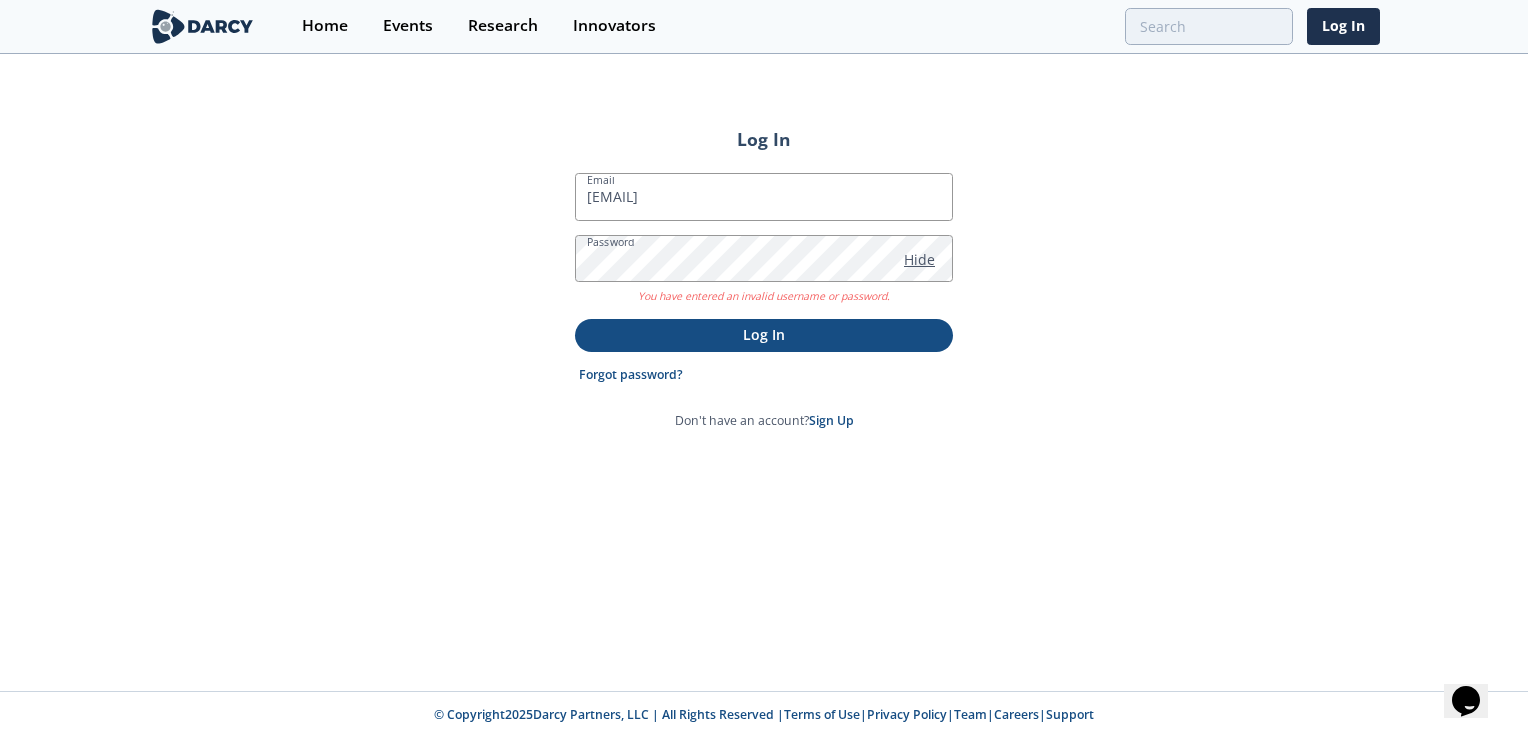 click on "Hide" at bounding box center (919, 259) 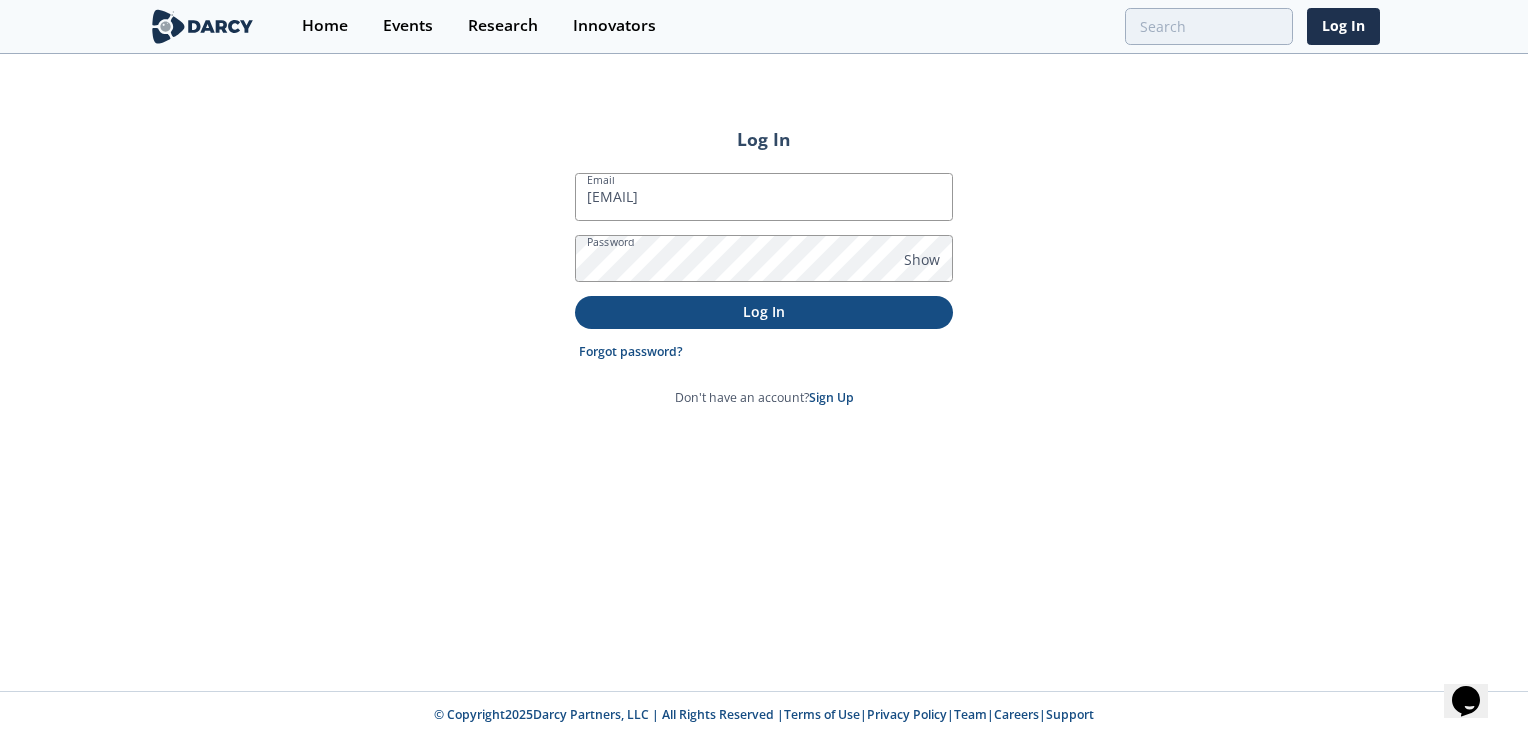 click on "Log In" at bounding box center (764, 312) 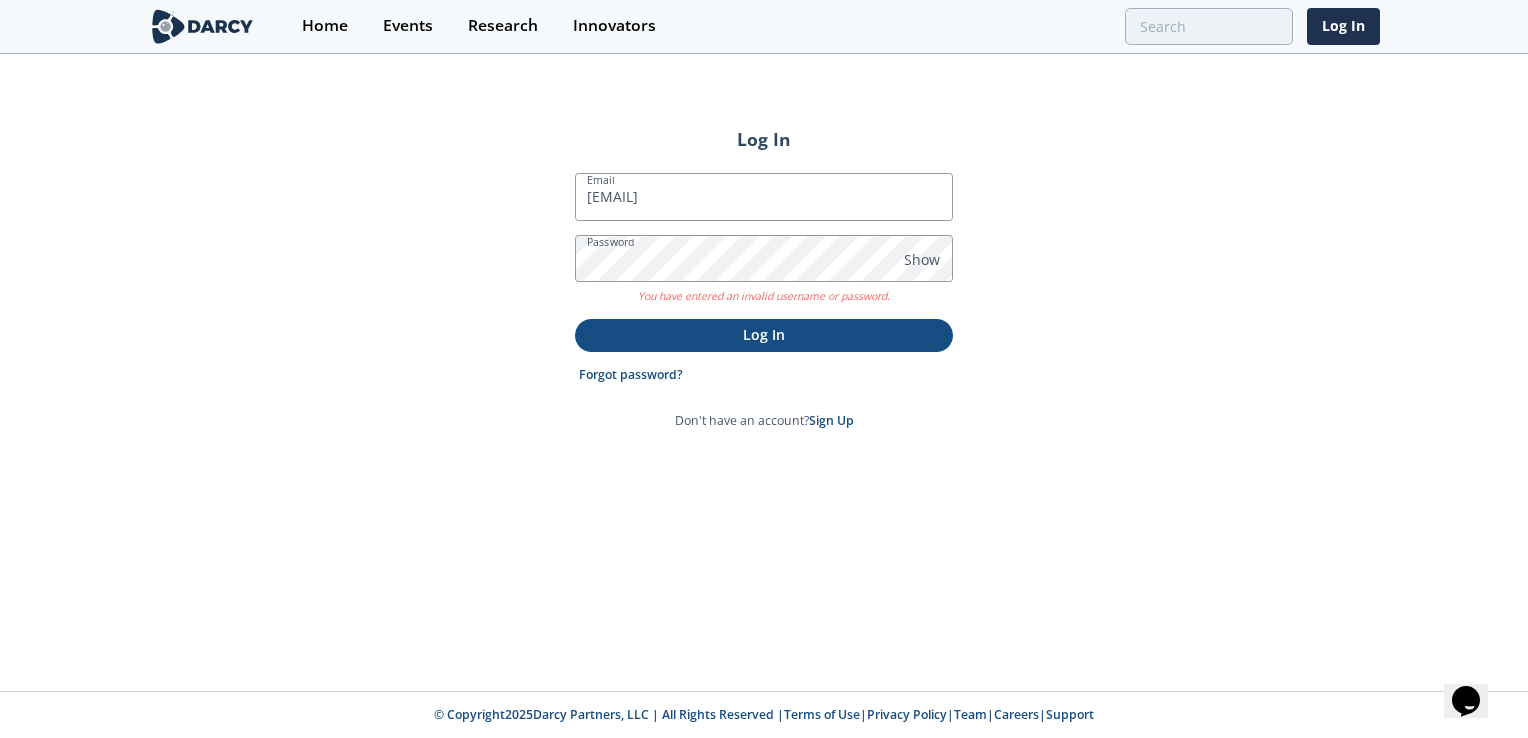 click on "Log In" at bounding box center [764, 334] 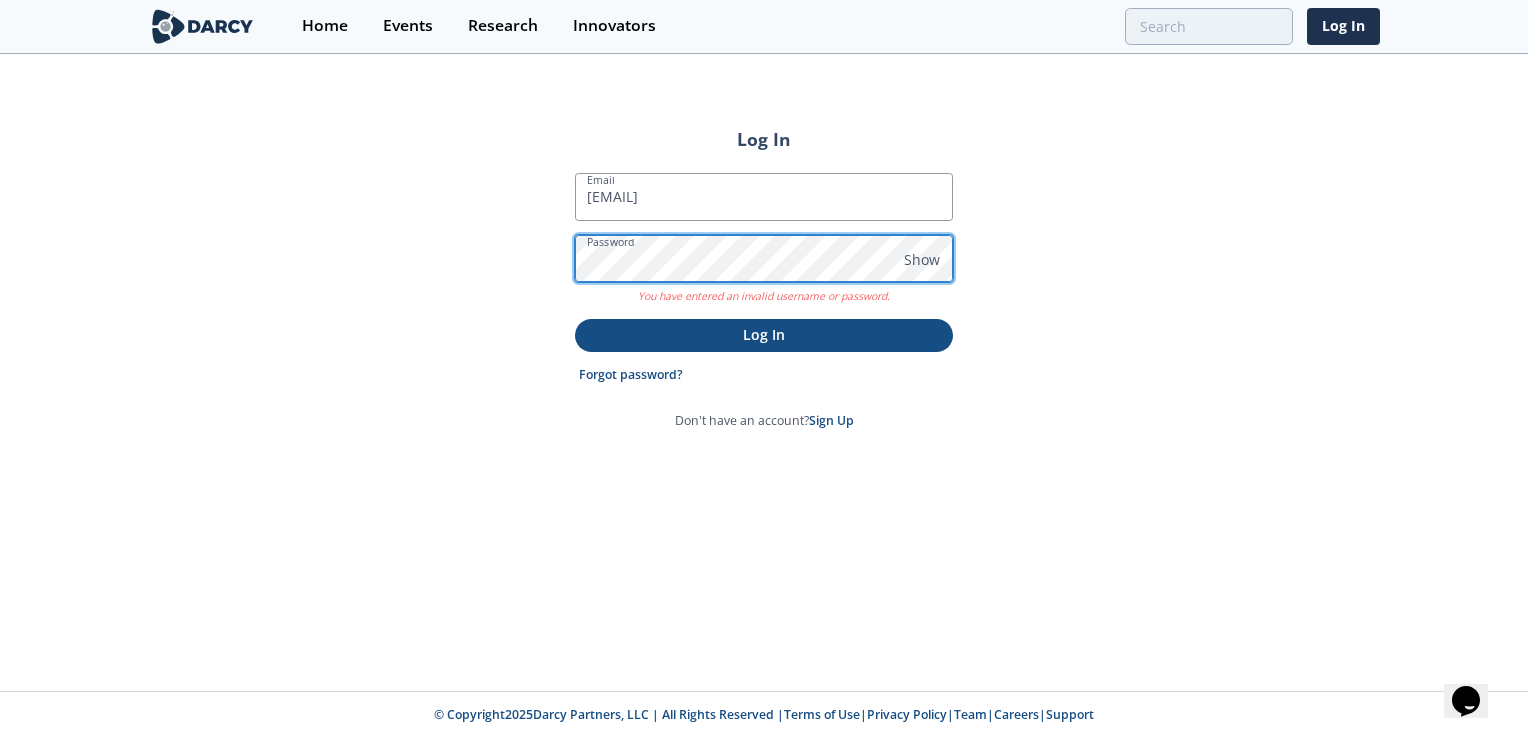 click on "Log In
Email
[EMAIL]
Password
Show
You have entered an invalid username or password.
Log In
Forgot password?
Don't have an account?
Sign Up" 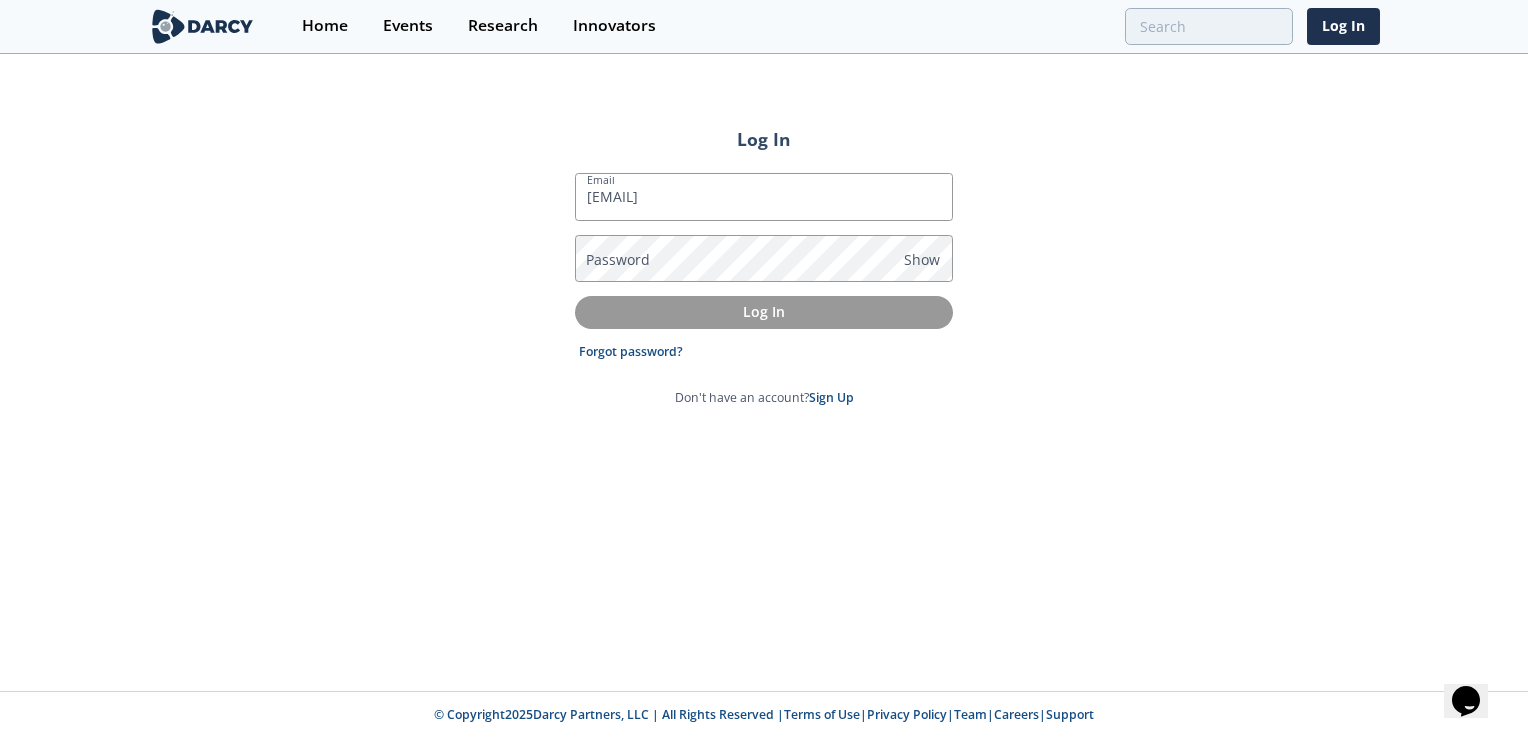 click on "Password" at bounding box center (618, 259) 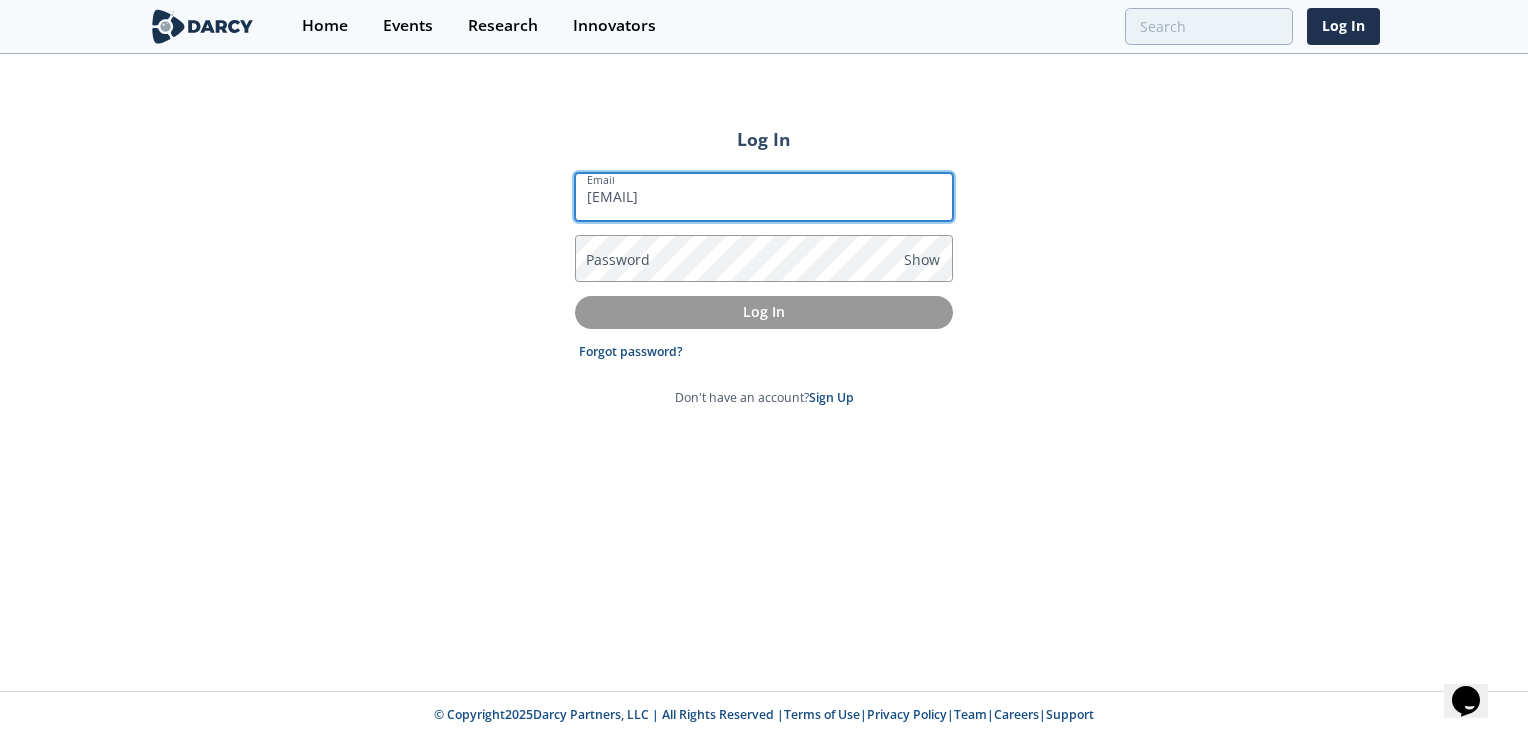 click on "[EMAIL]" at bounding box center [764, 197] 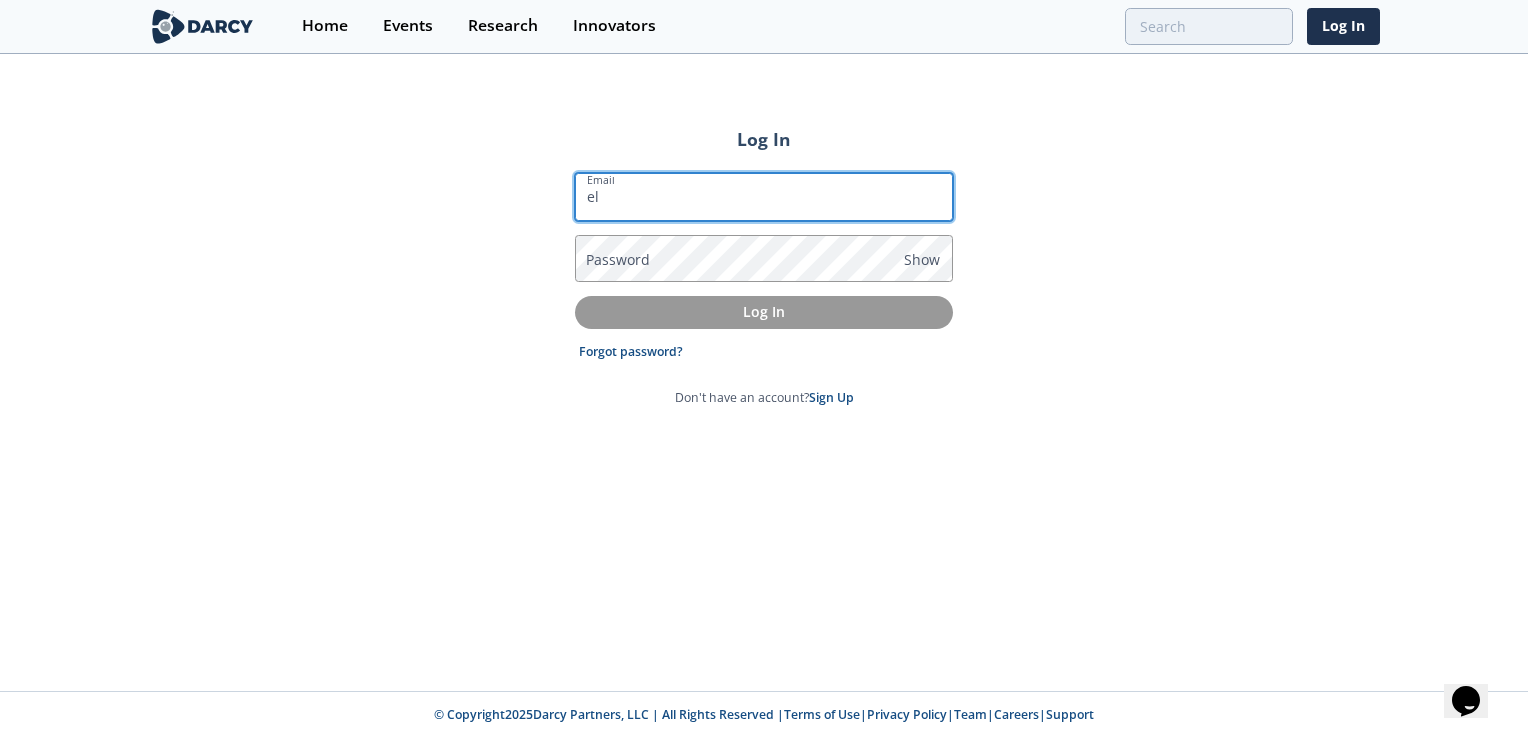 type on "e" 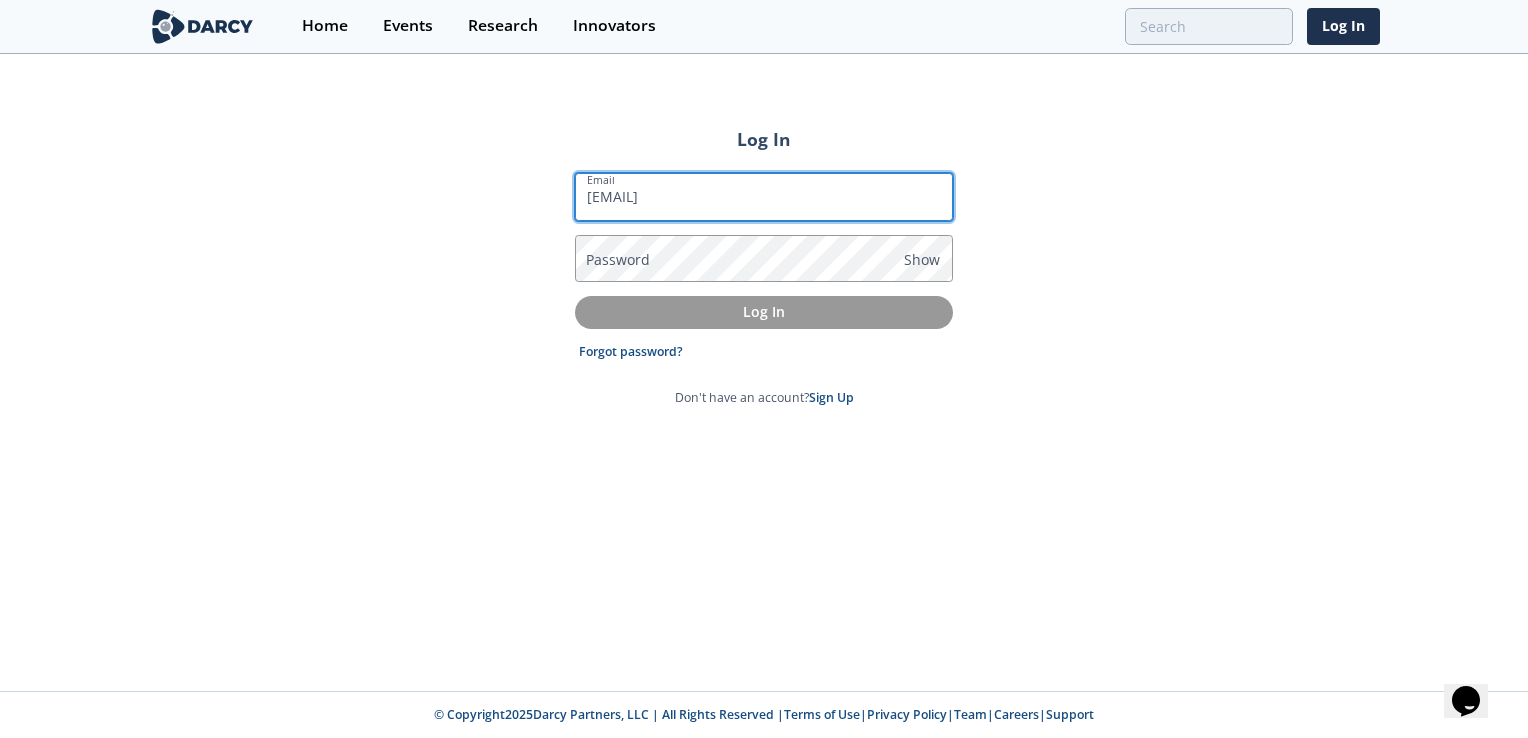 type on "[EMAIL]" 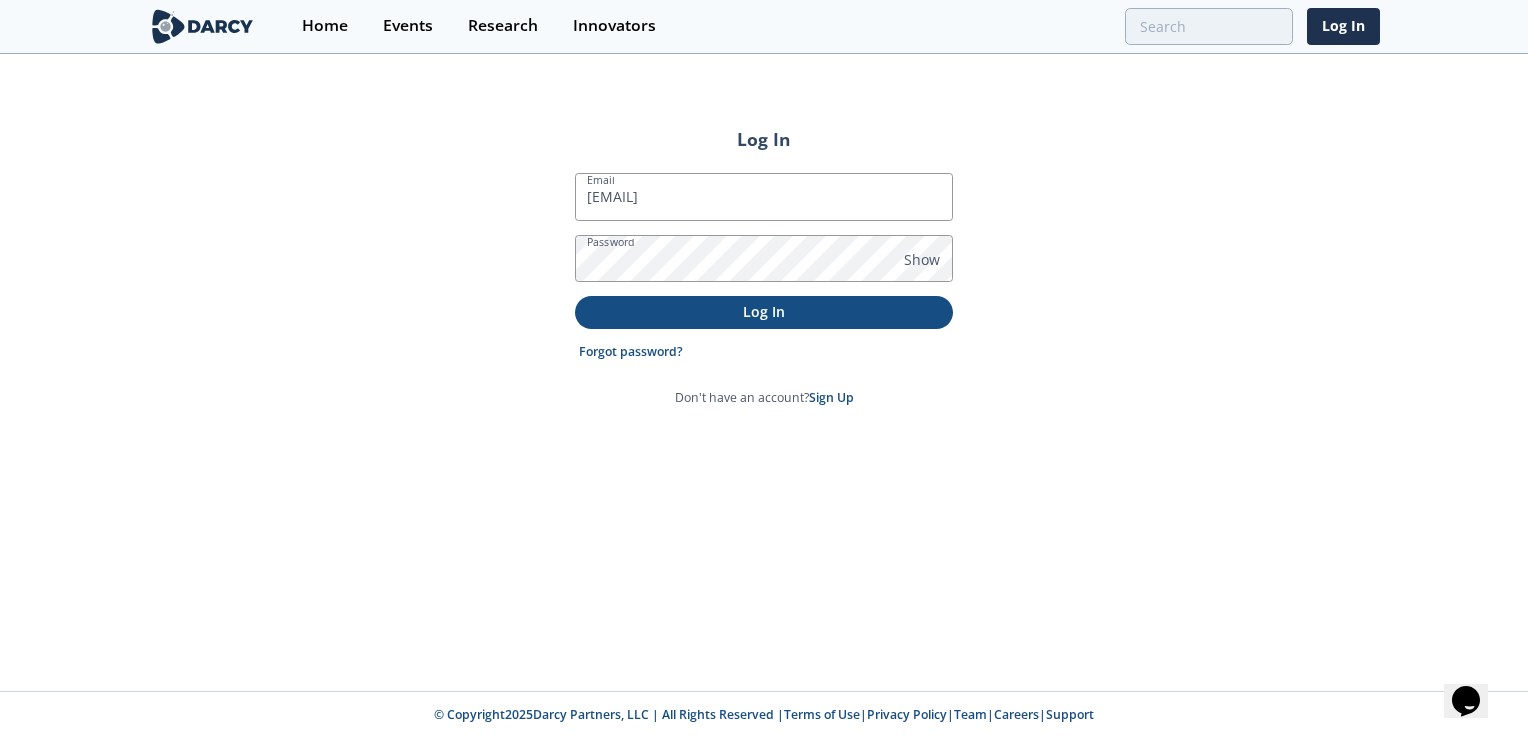 click on "Log In" at bounding box center [764, 312] 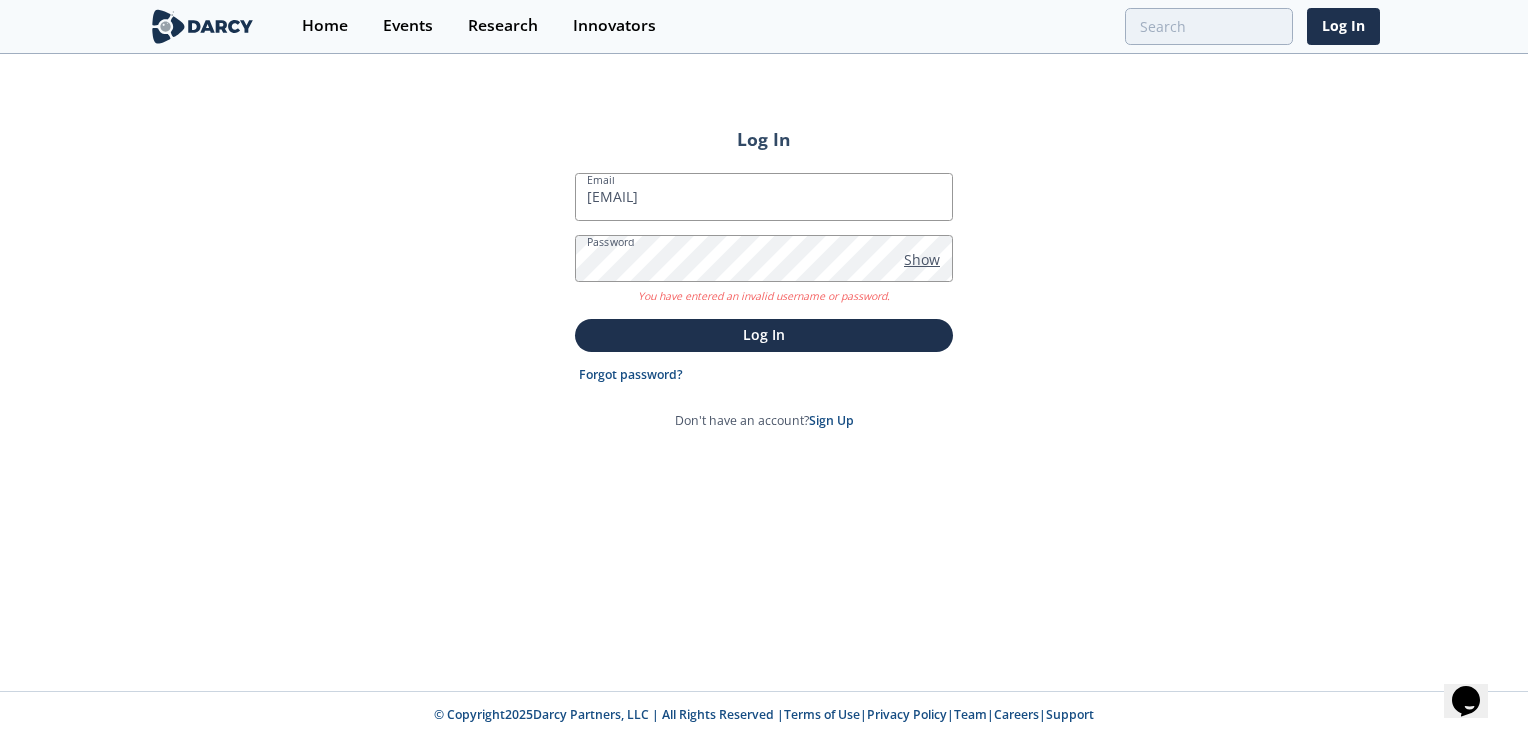click on "Show" at bounding box center [922, 259] 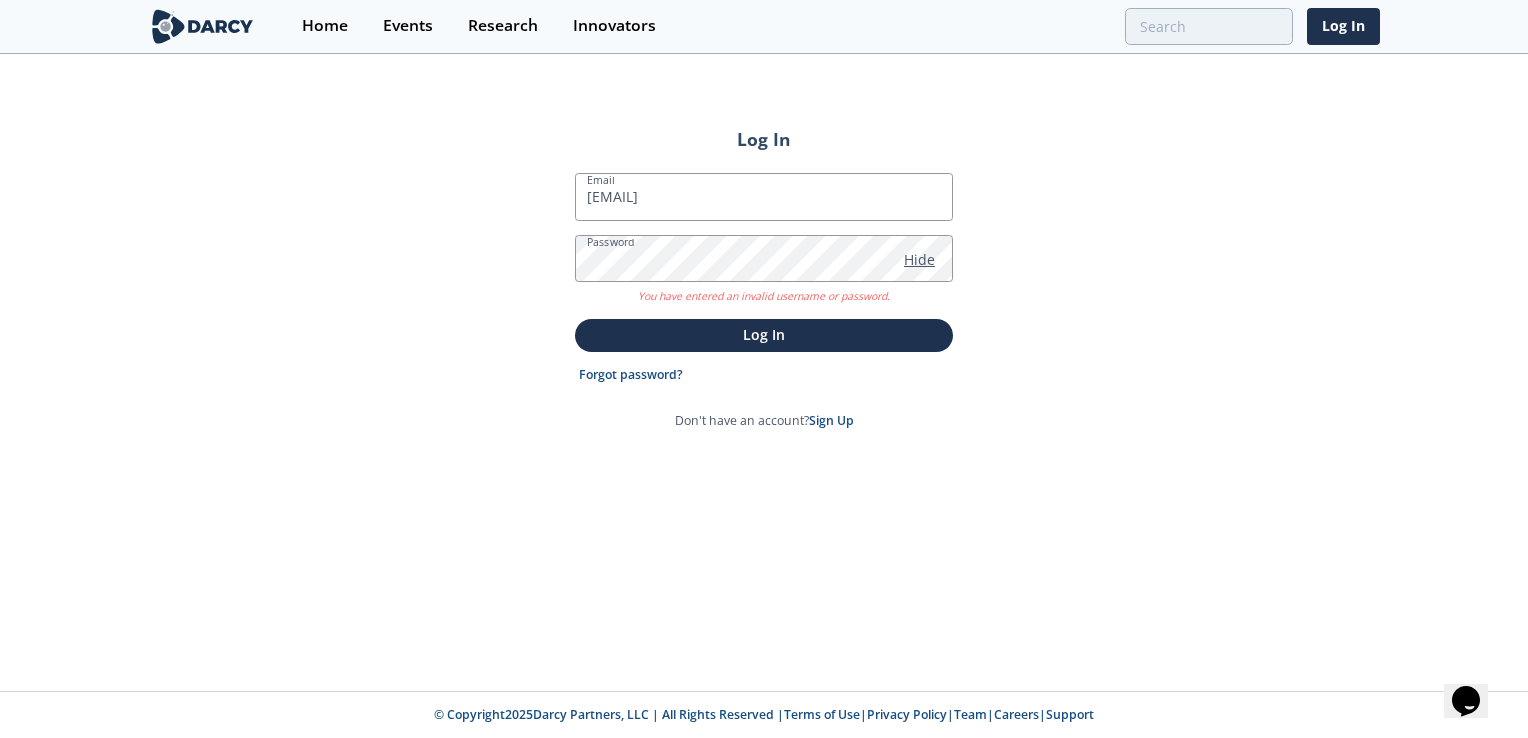click on "Hide" at bounding box center (919, 259) 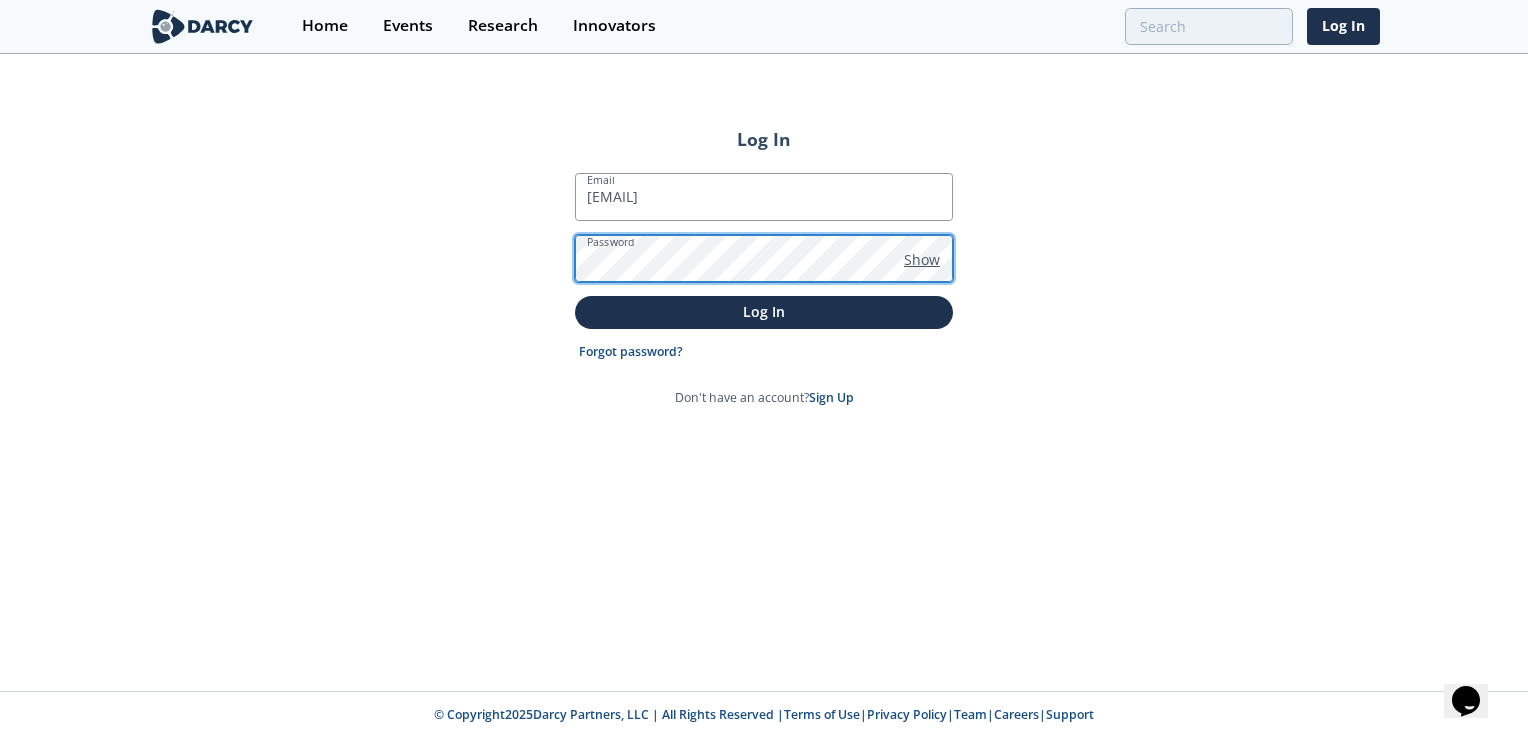 click on "Log In" at bounding box center [764, 312] 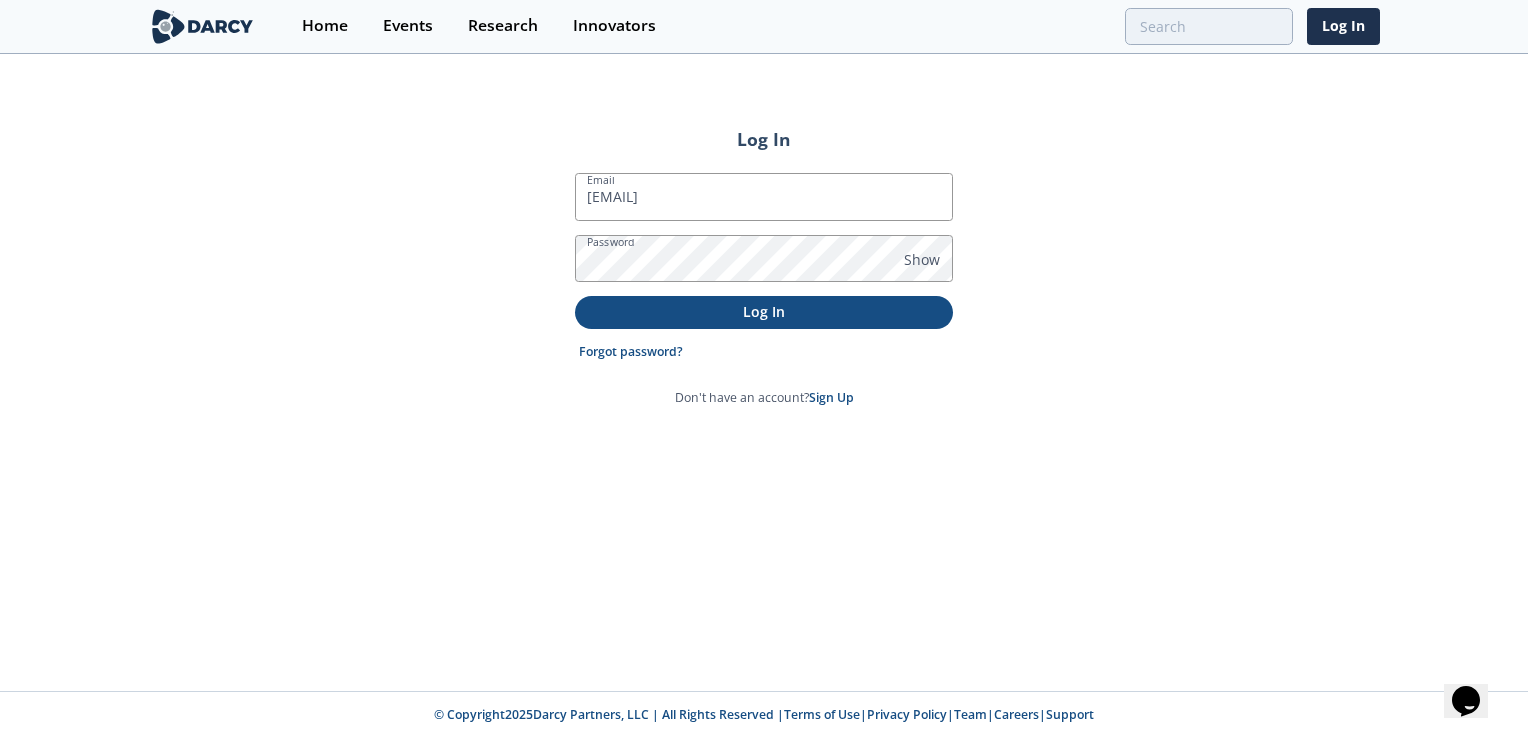 click on "Log In" at bounding box center (764, 311) 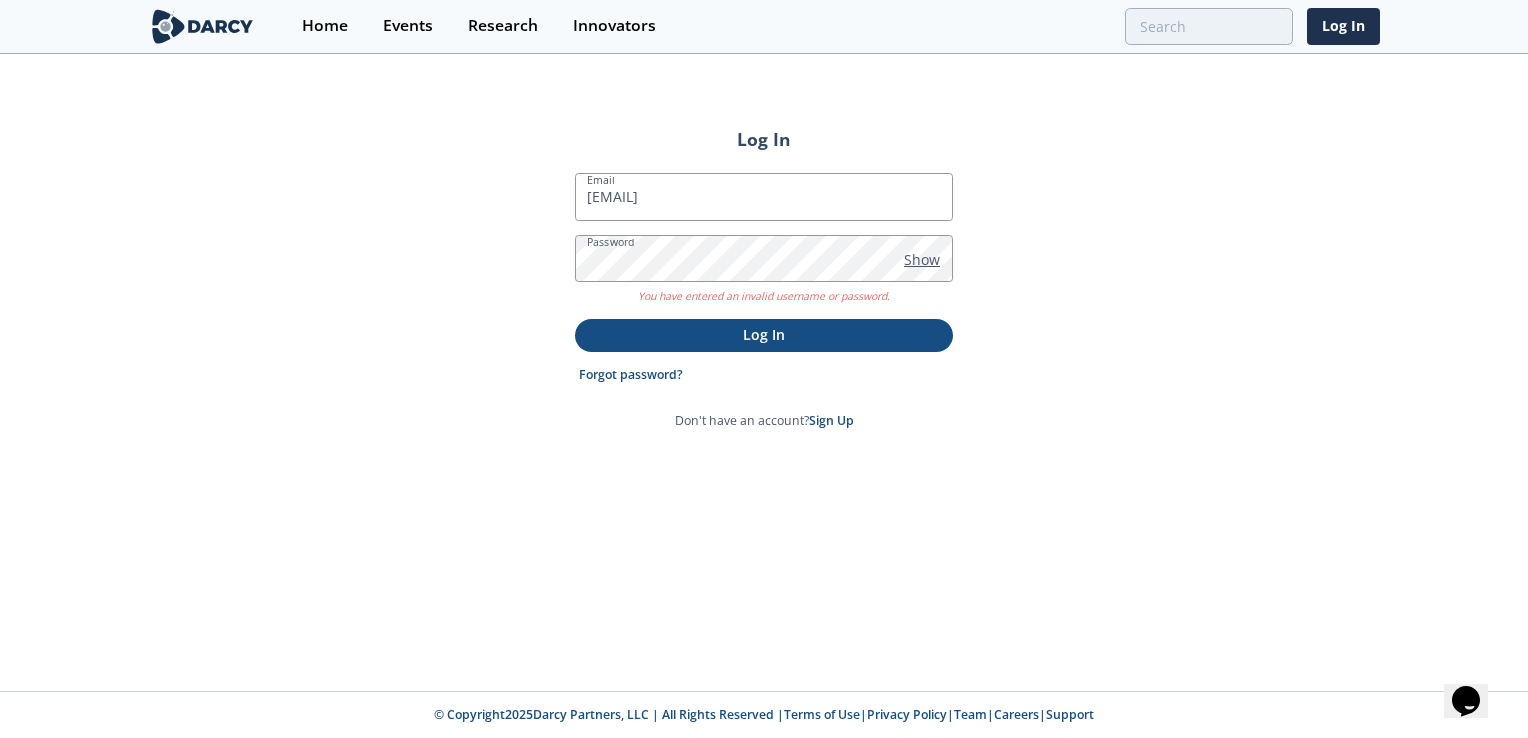 click on "Show" at bounding box center (922, 259) 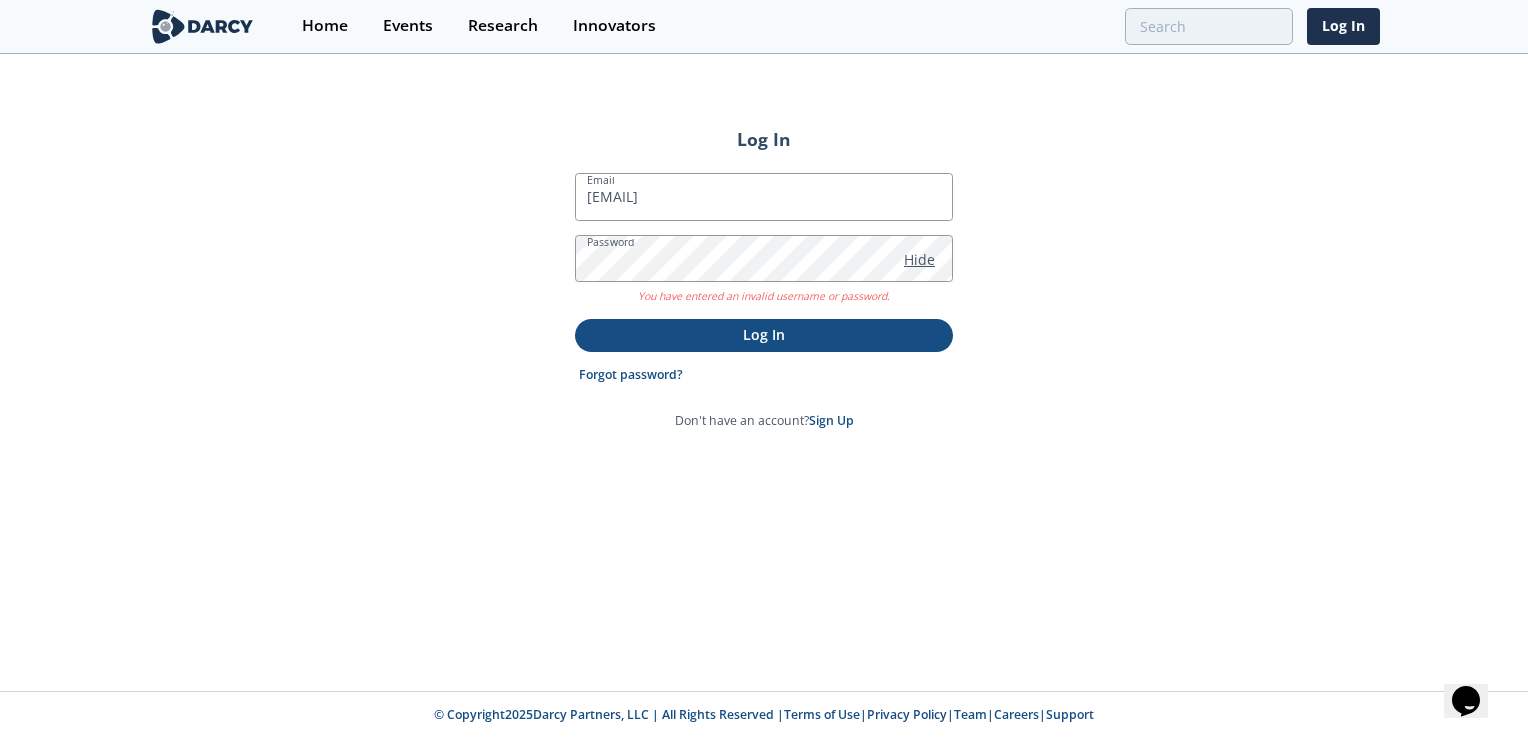 click on "Hide" at bounding box center [919, 259] 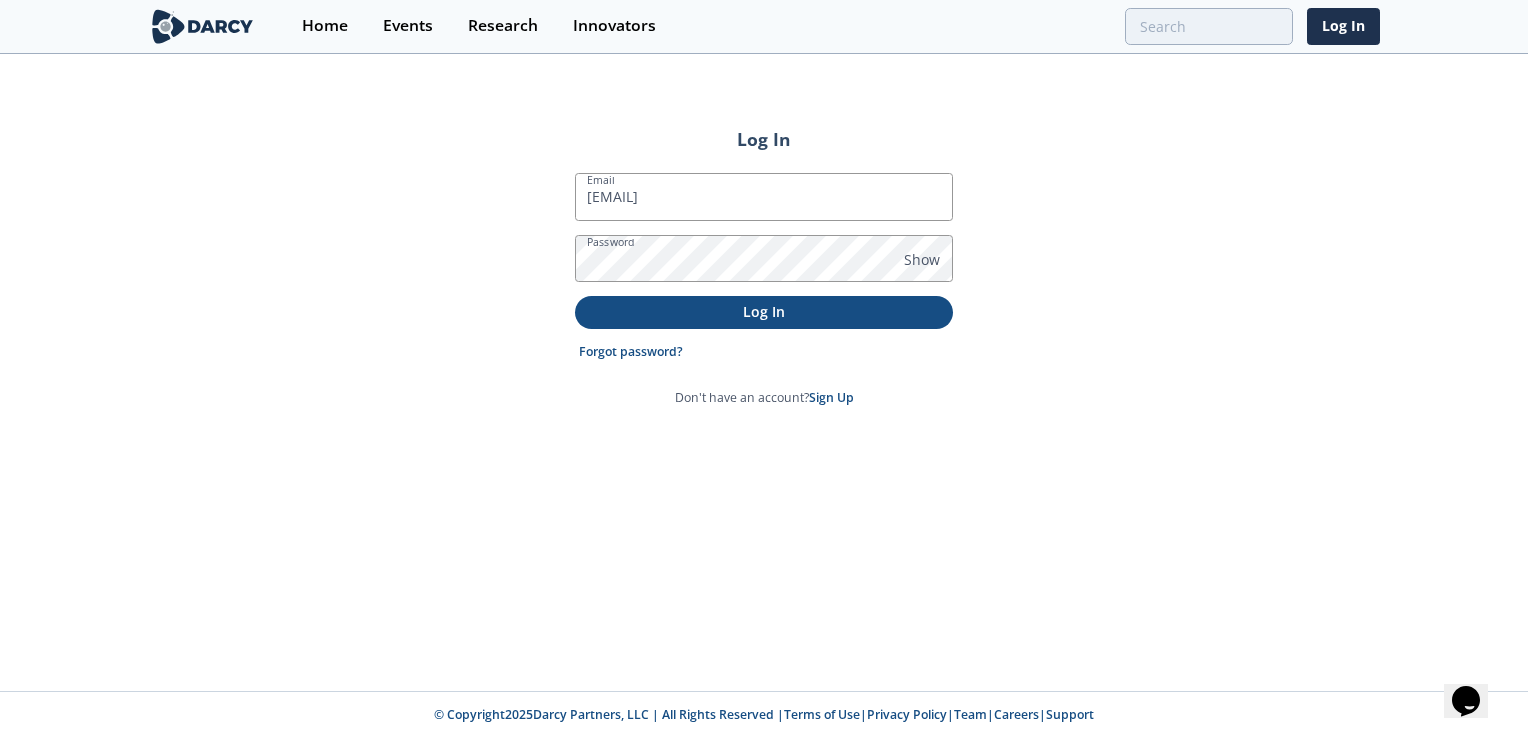 click on "Log In" at bounding box center (764, 311) 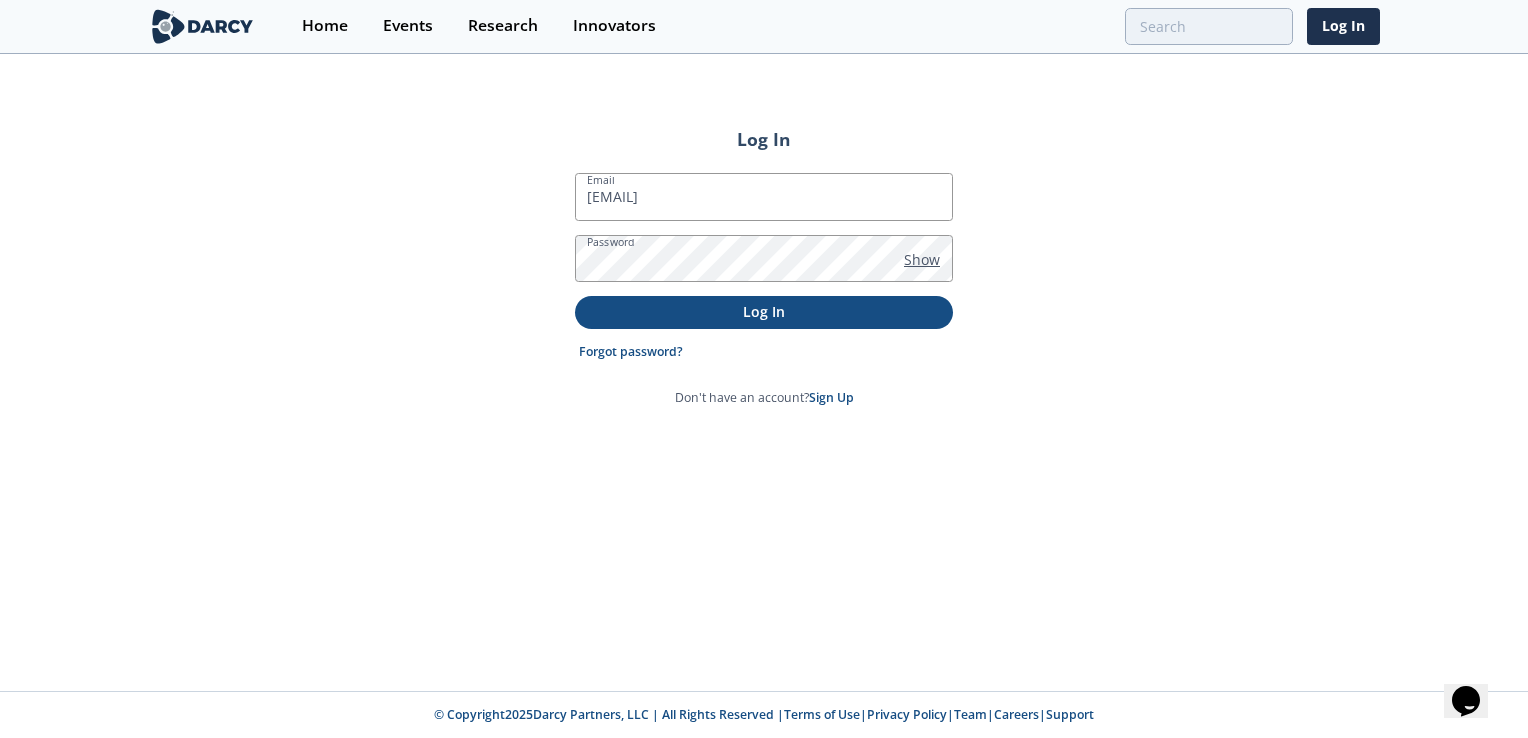 click on "Show" at bounding box center (922, 259) 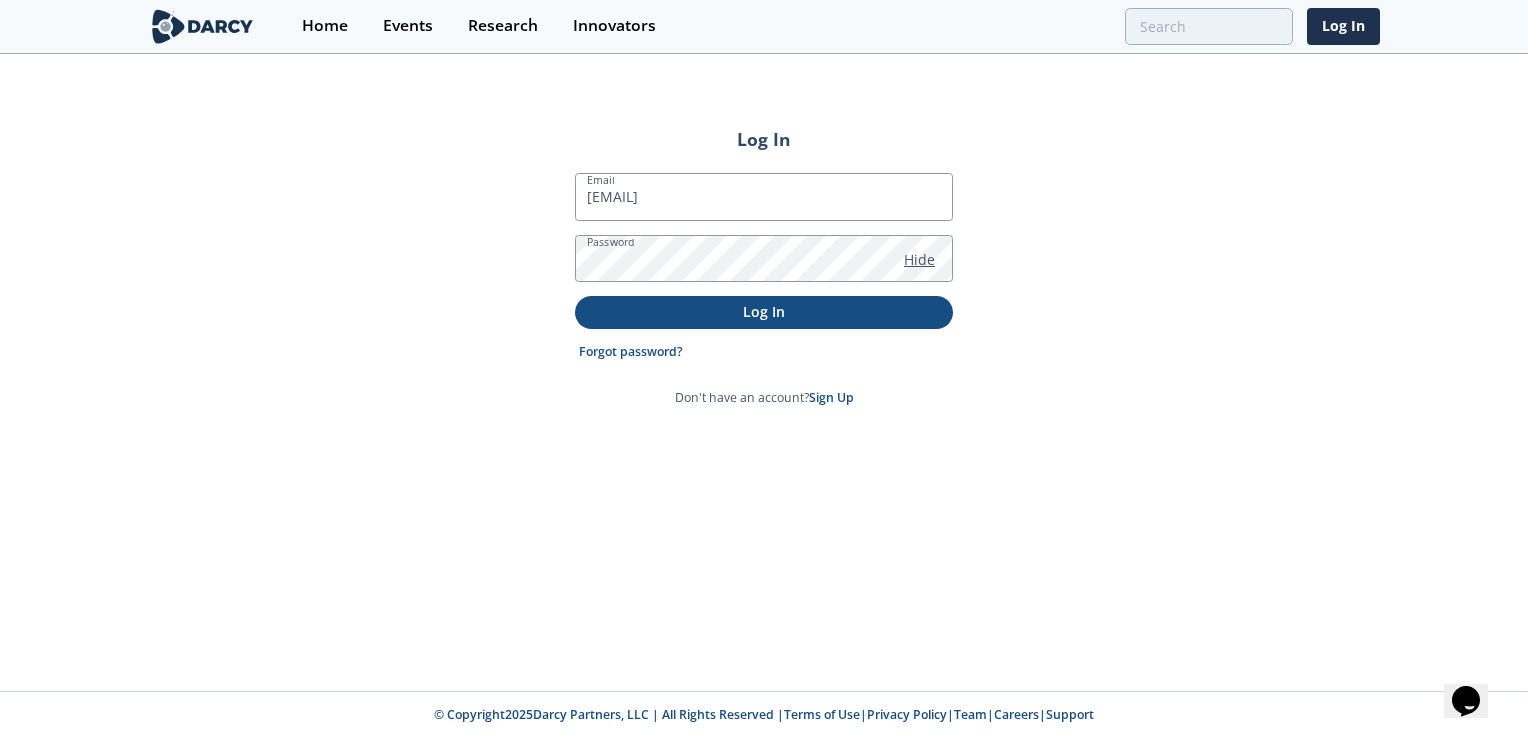 click on "Hide" at bounding box center (919, 259) 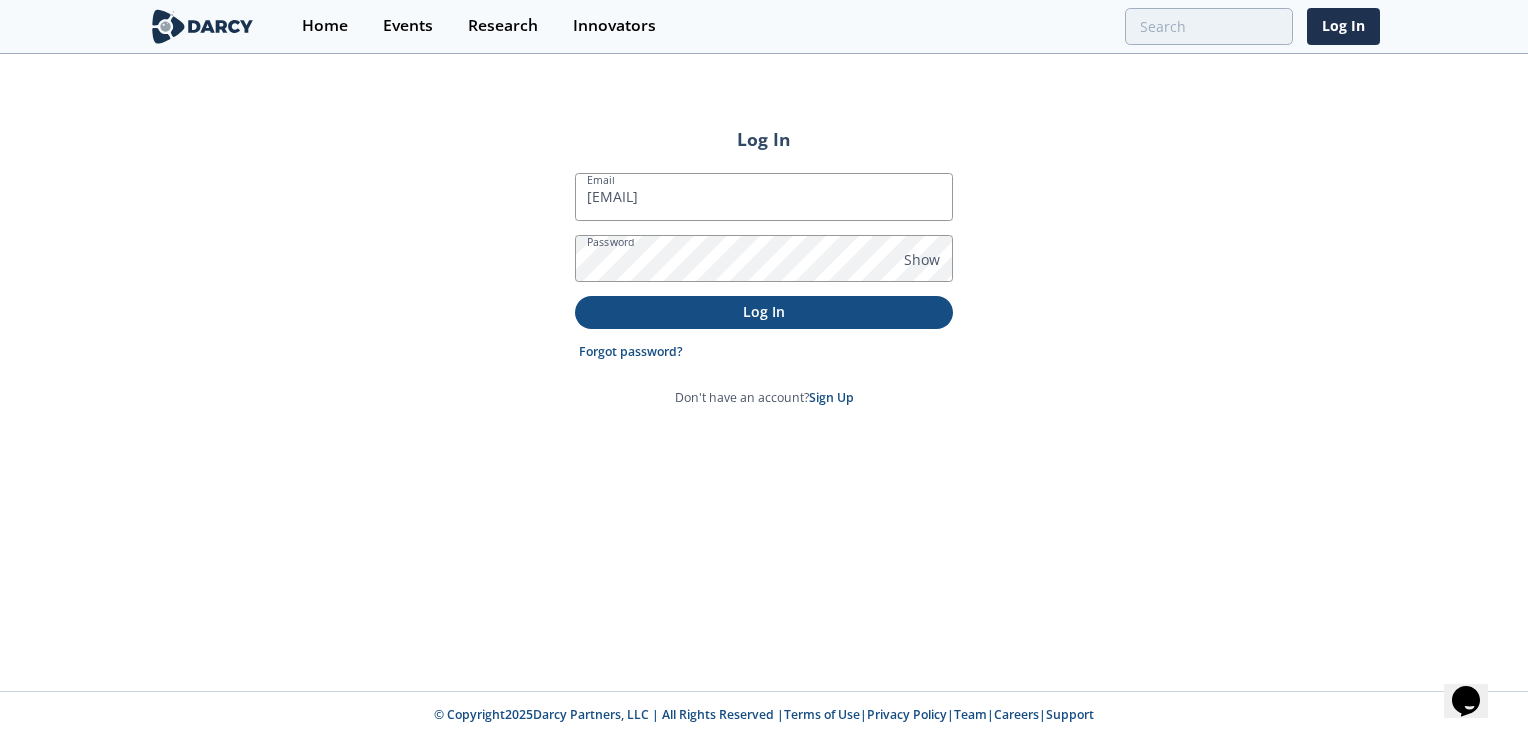 click on "Log In" at bounding box center [764, 311] 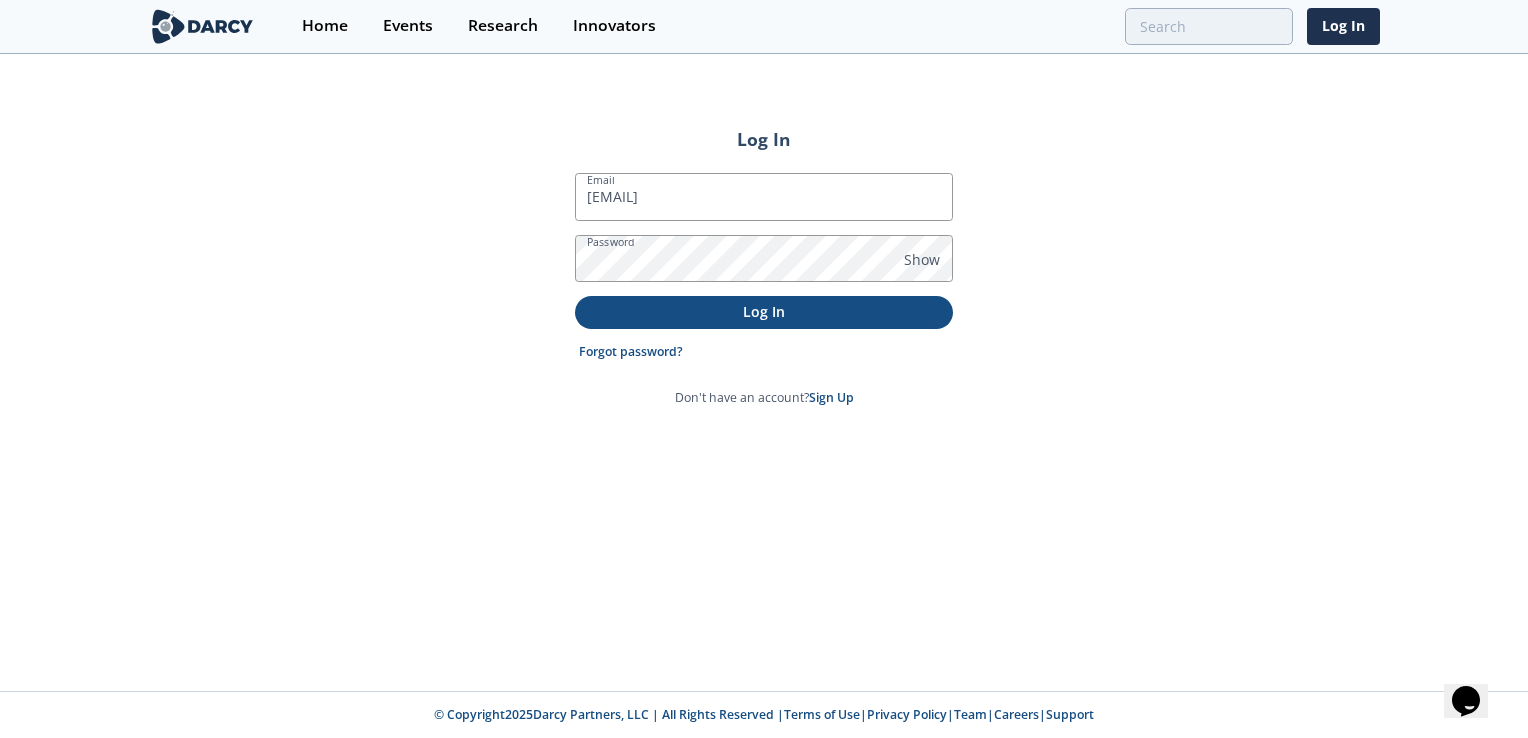 click on "Log In" at bounding box center [764, 311] 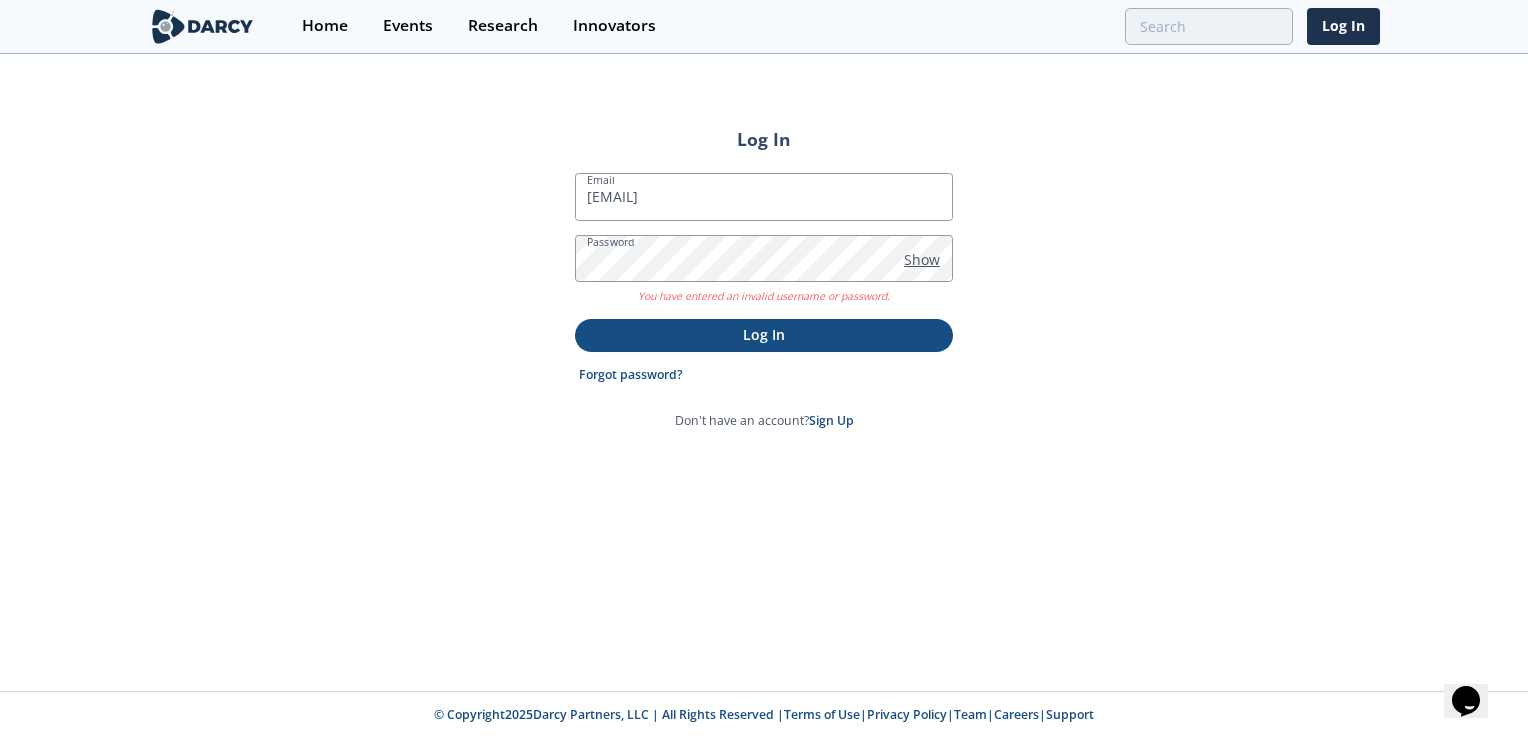click on "Show" at bounding box center (922, 259) 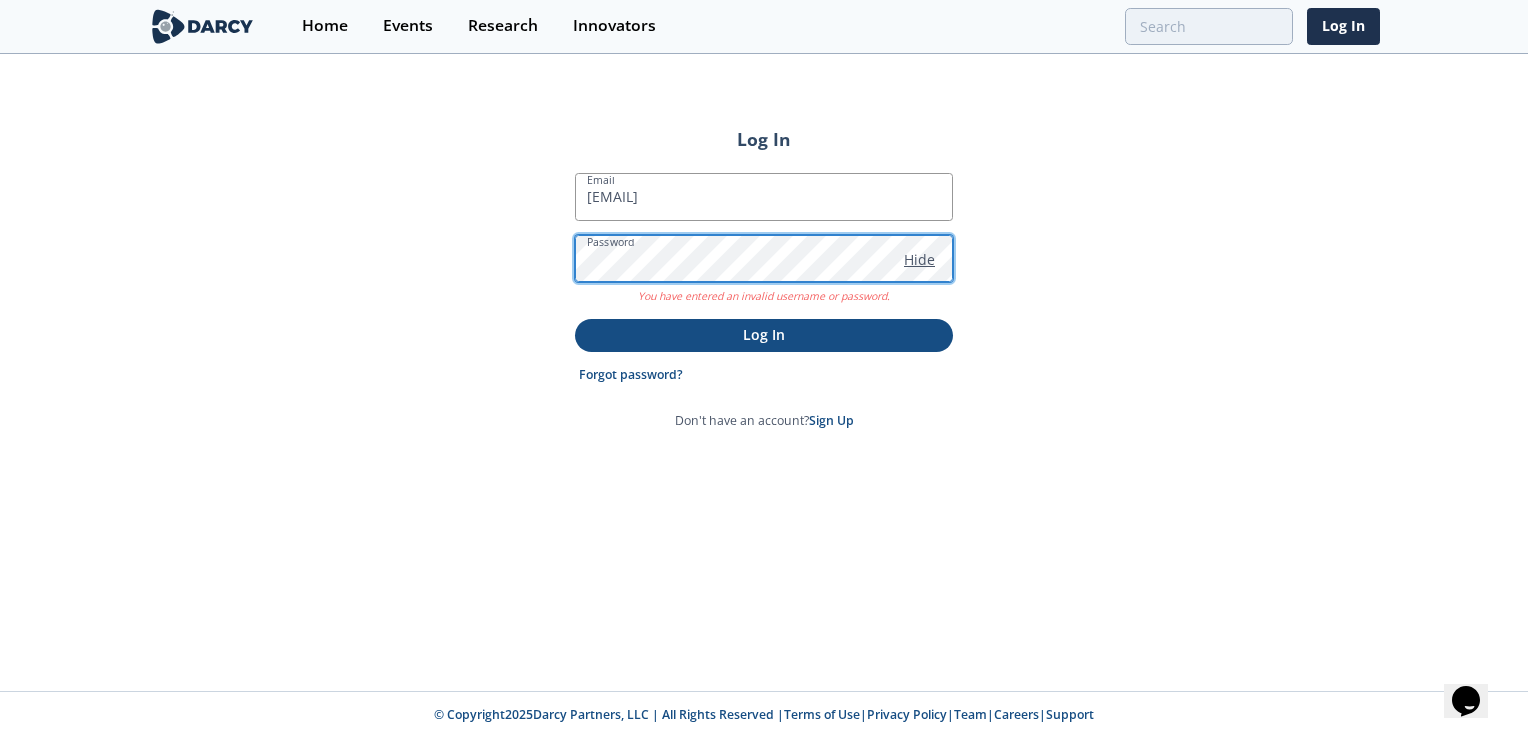 click on "Log In" at bounding box center (764, 335) 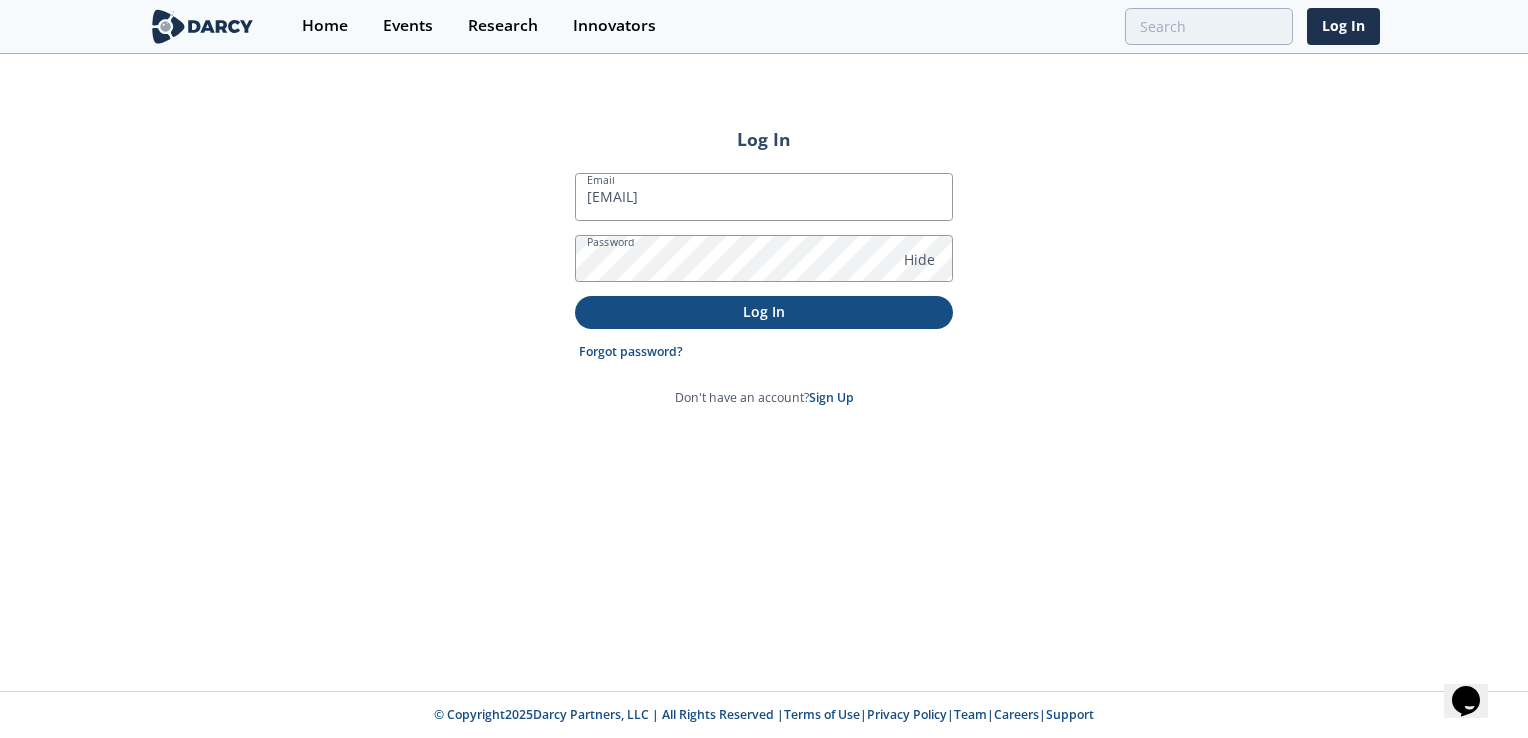 click on "Log In" at bounding box center [764, 311] 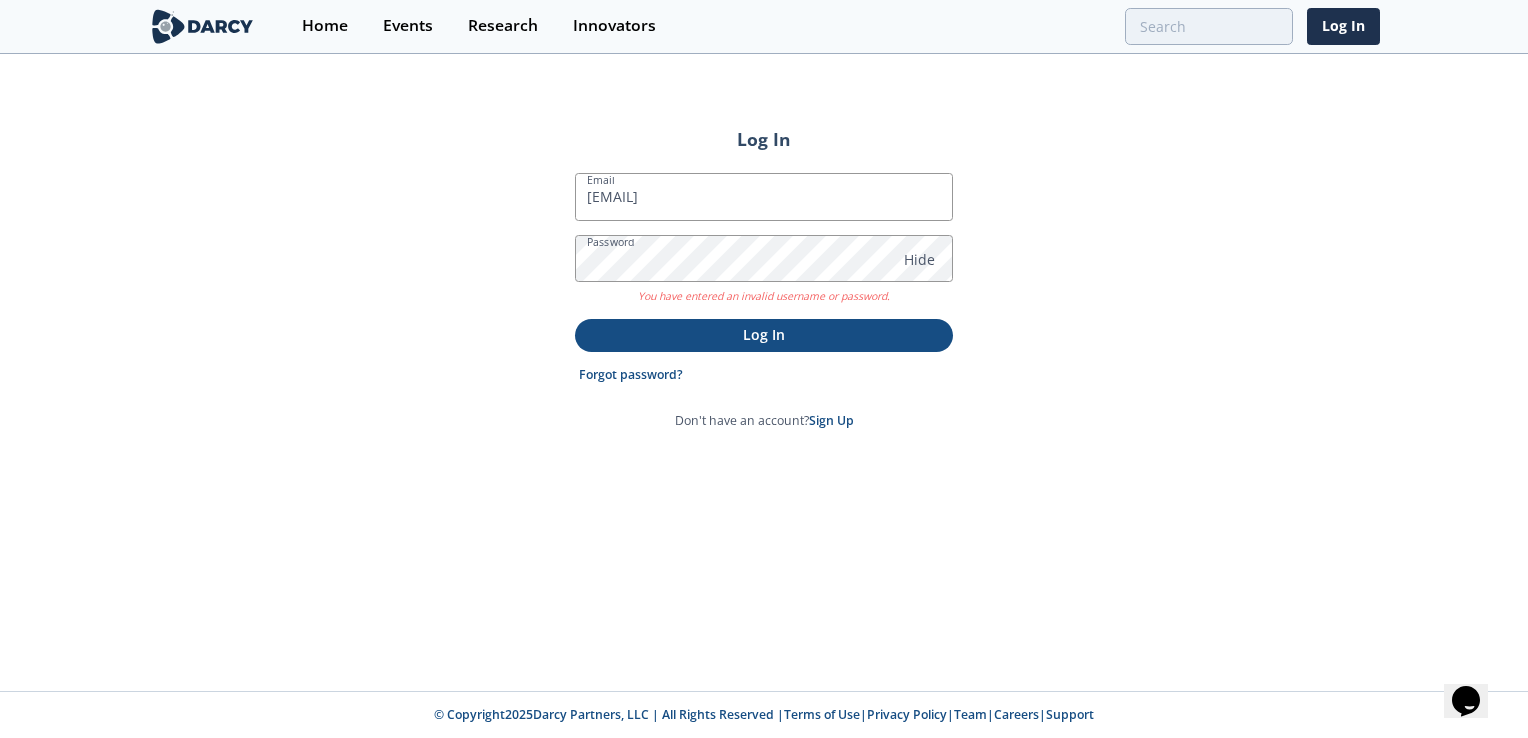 click on "Log In" at bounding box center (764, 334) 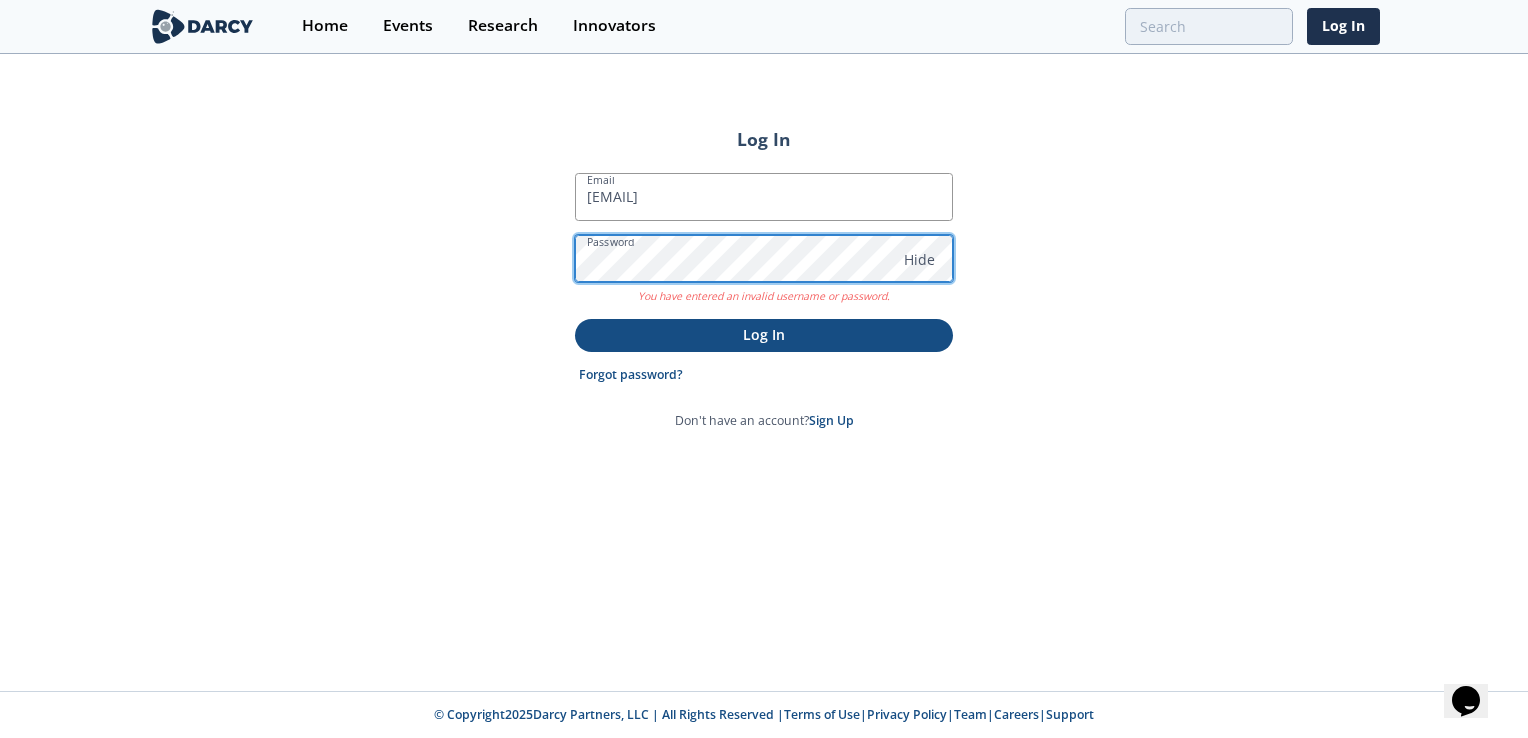 click on "Log In
Email
[EMAIL]
Password
Hide
You have entered an invalid username or password.
Log In
Forgot password?
Don't have an account?
Sign Up" 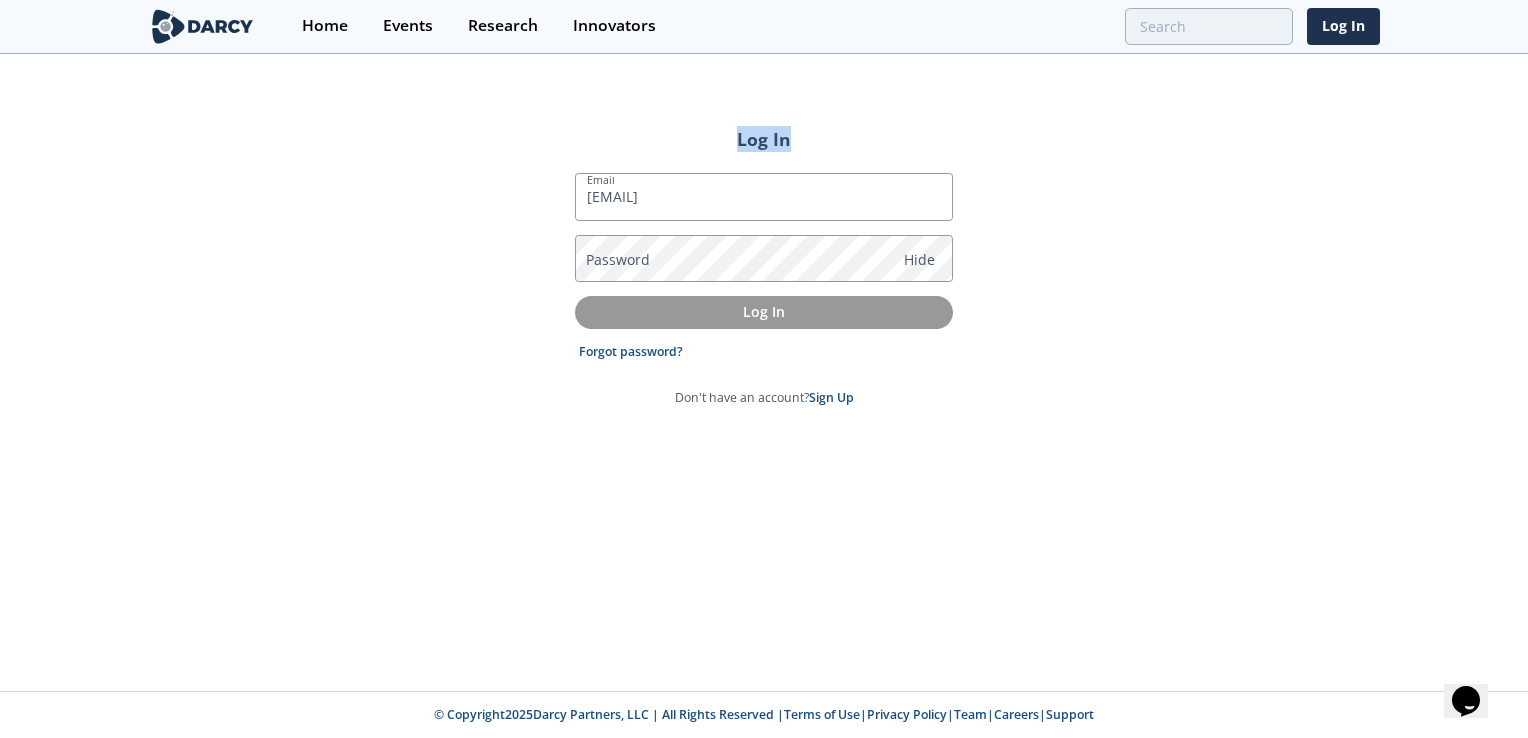 drag, startPoint x: 740, startPoint y: 138, endPoint x: 812, endPoint y: 131, distance: 72.33948 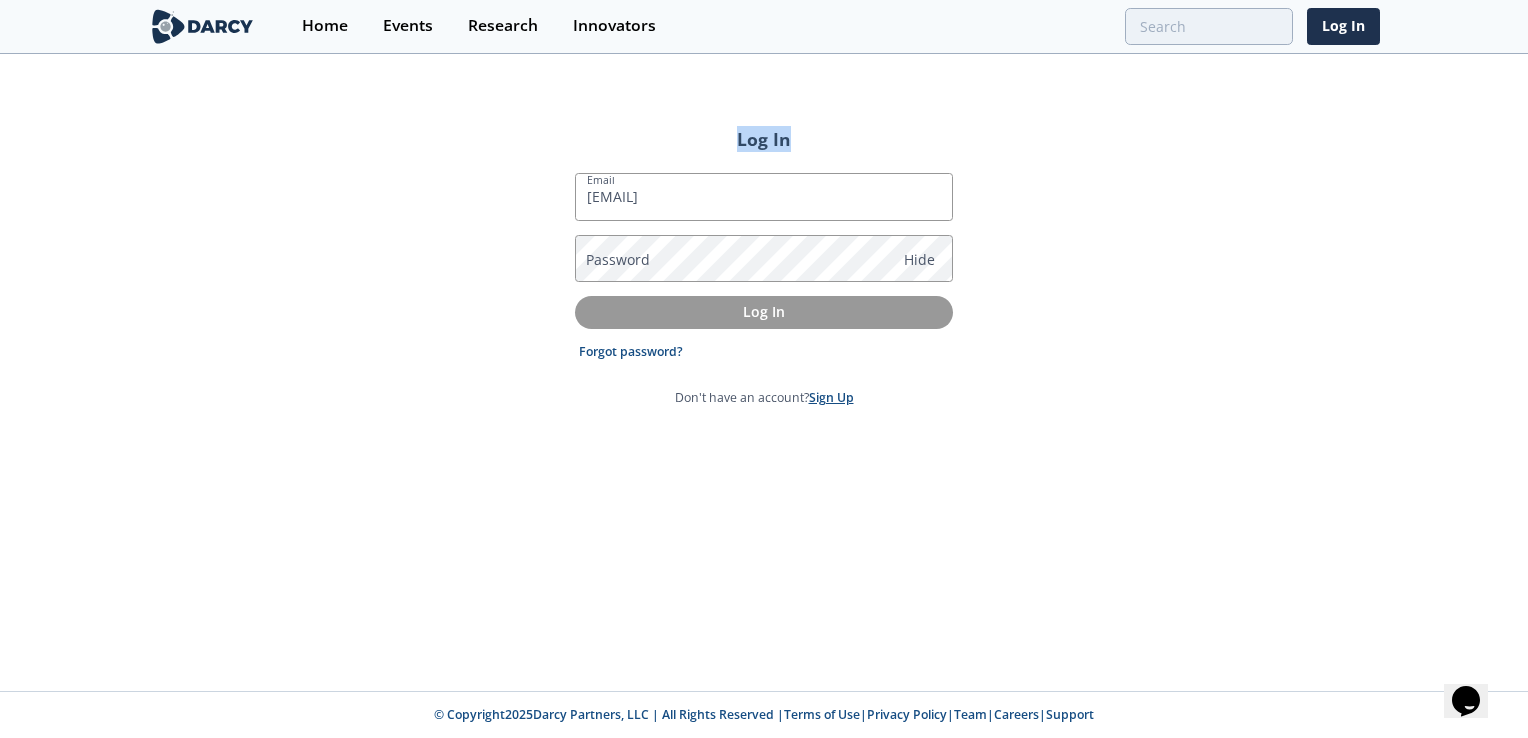 click on "Sign Up" at bounding box center [831, 397] 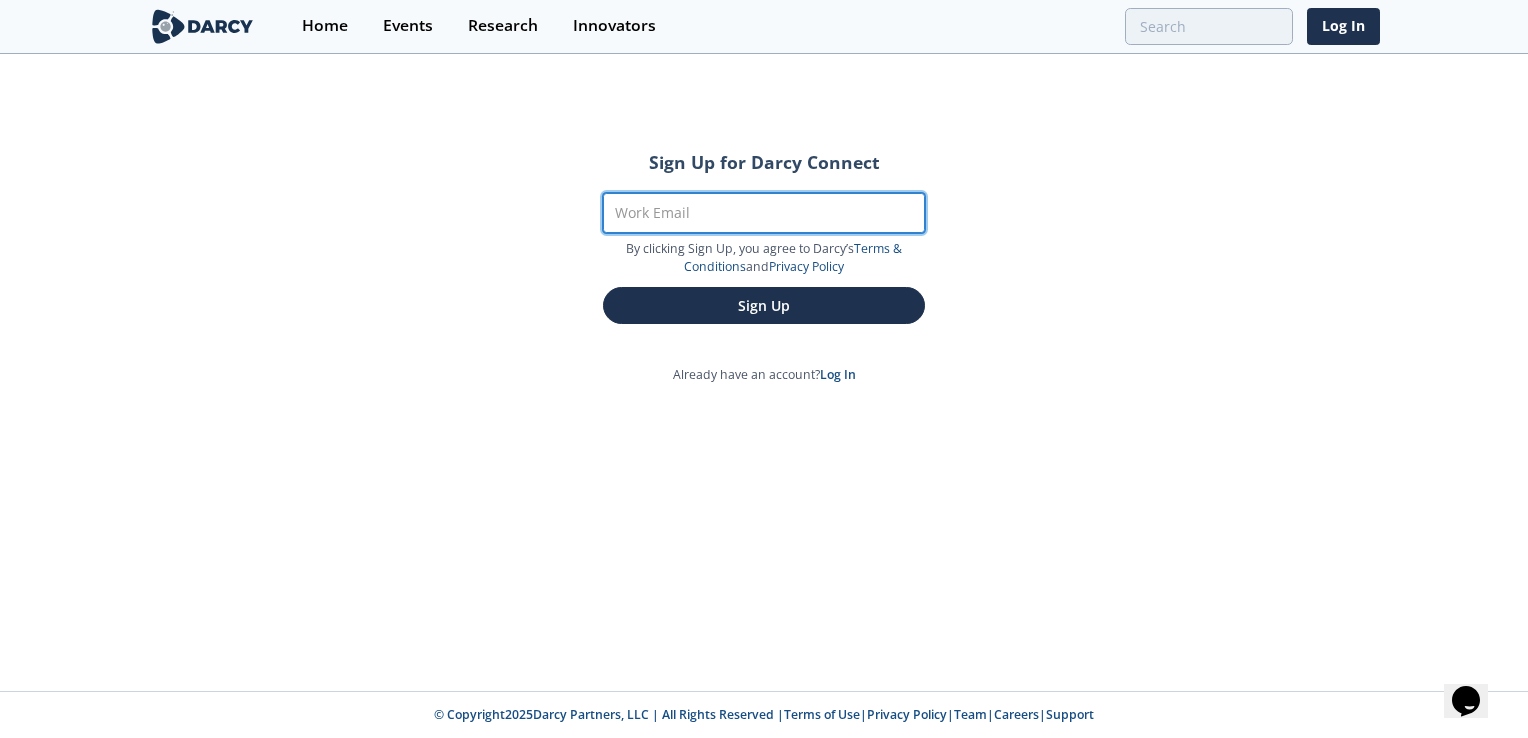 click on "Work Email" at bounding box center [764, 213] 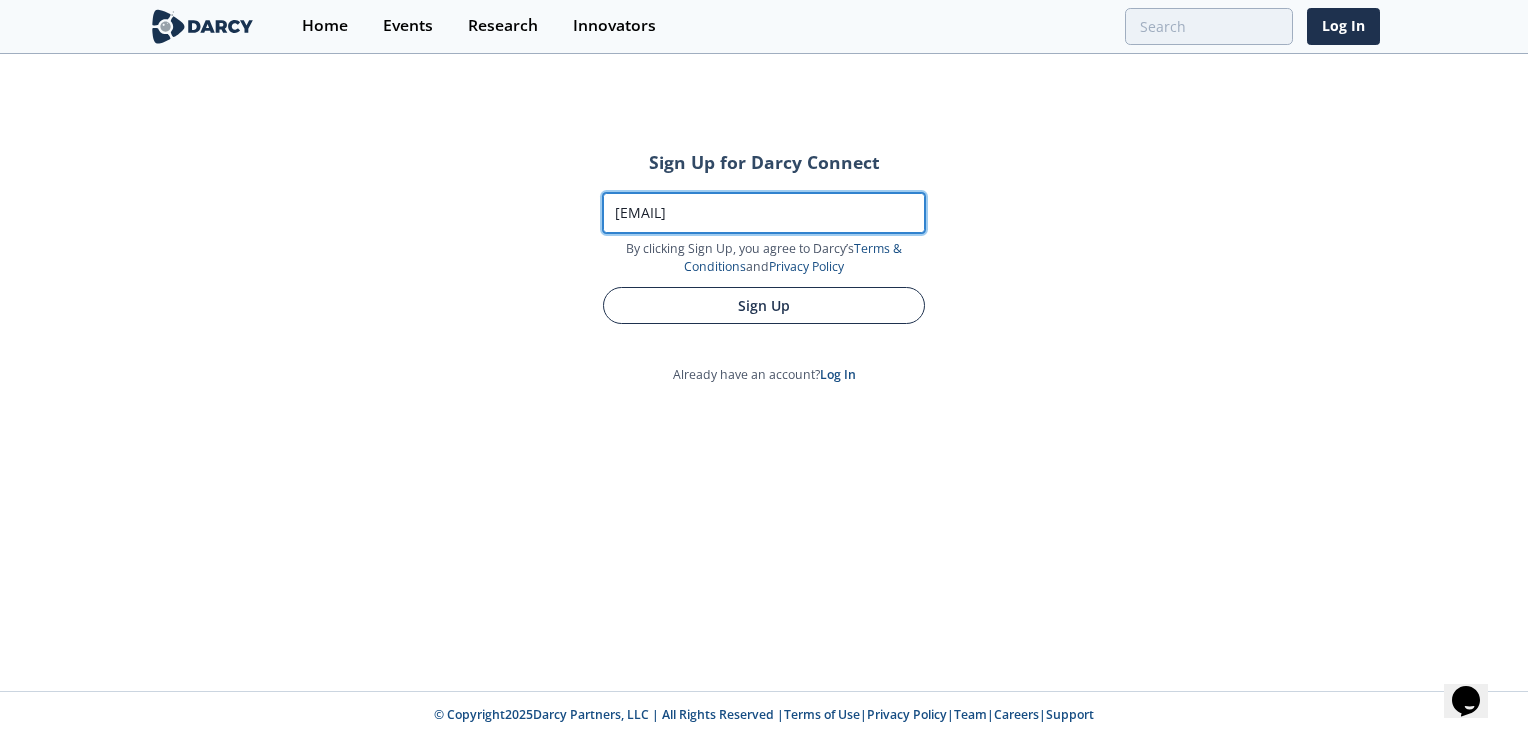 type on "[EMAIL]" 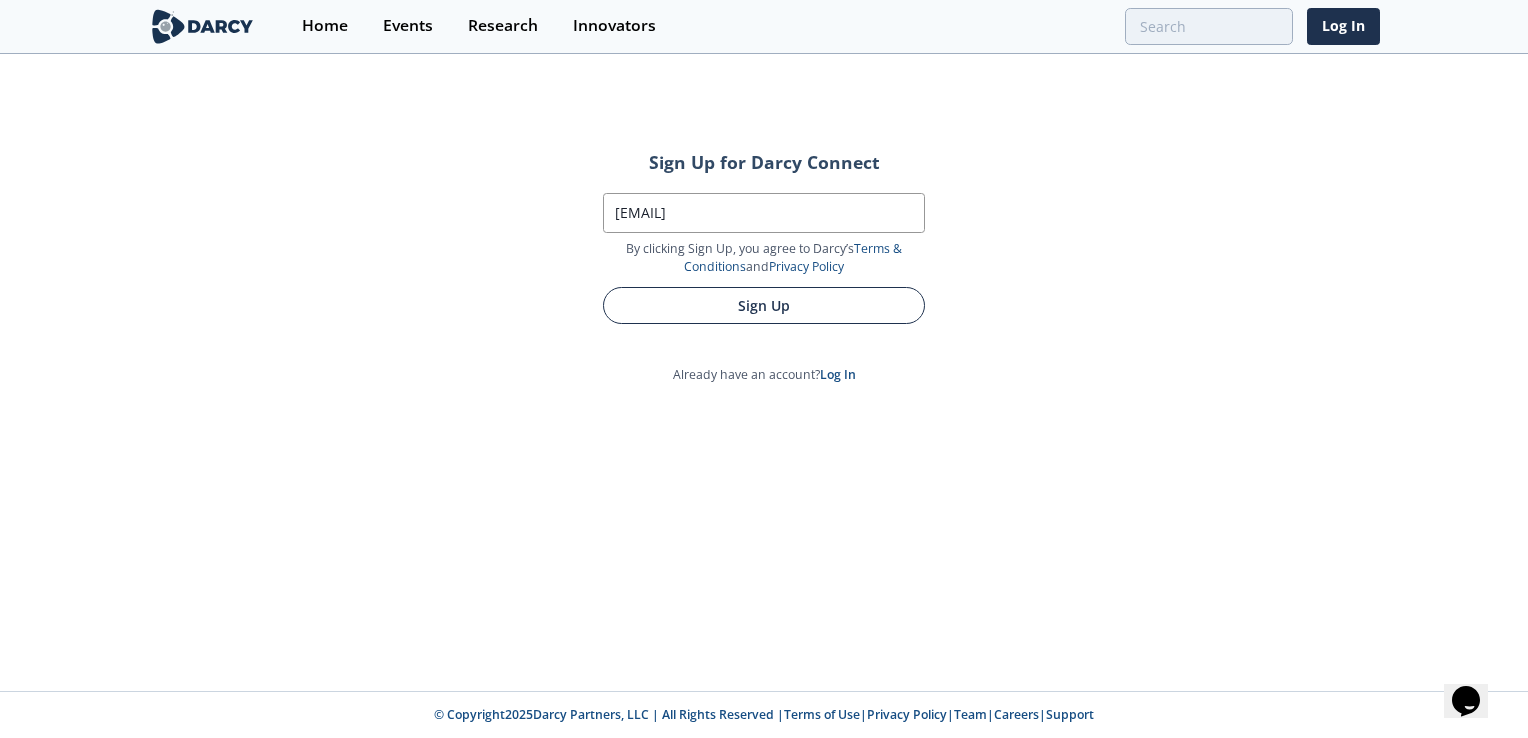 click on "Sign Up" at bounding box center [764, 305] 